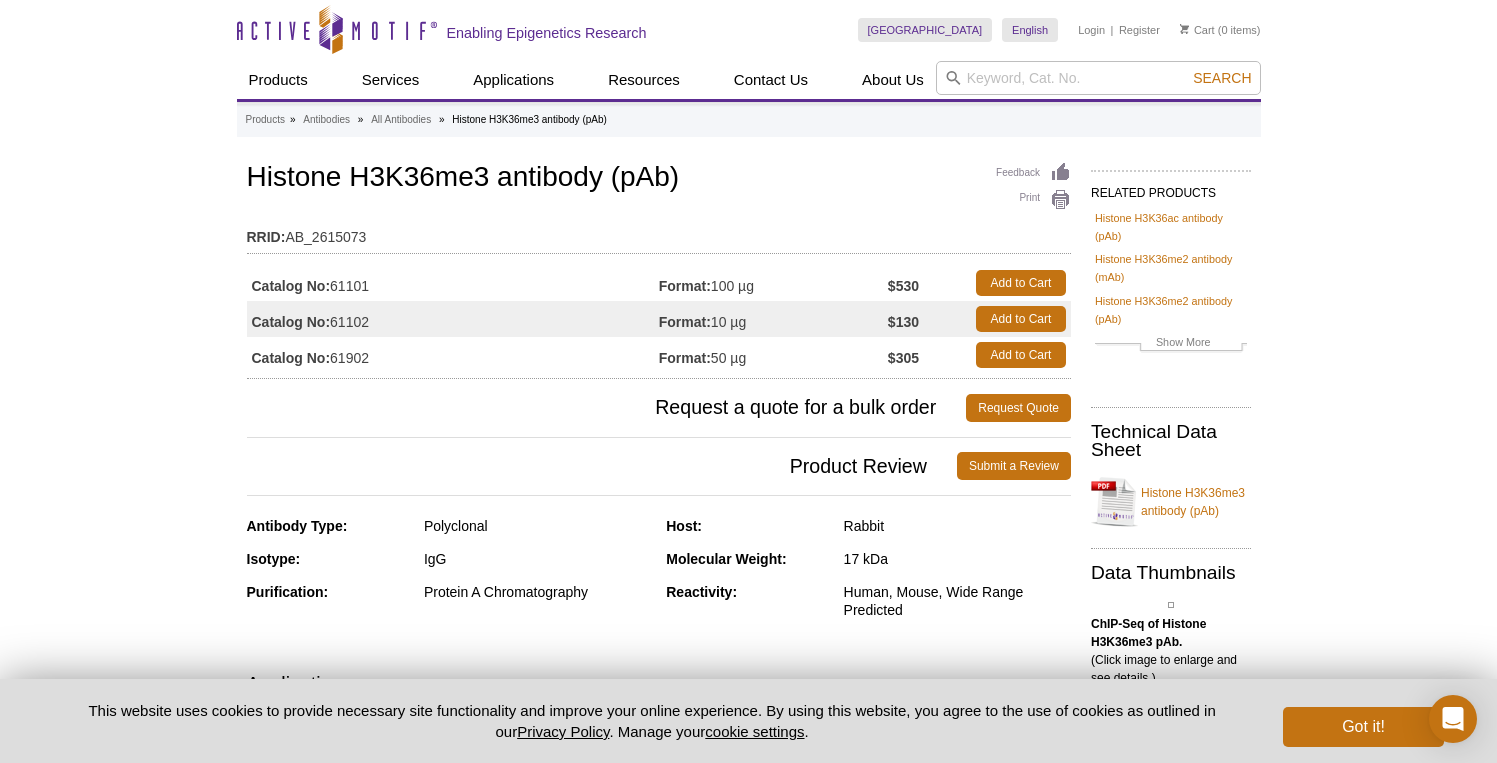 scroll, scrollTop: 0, scrollLeft: 0, axis: both 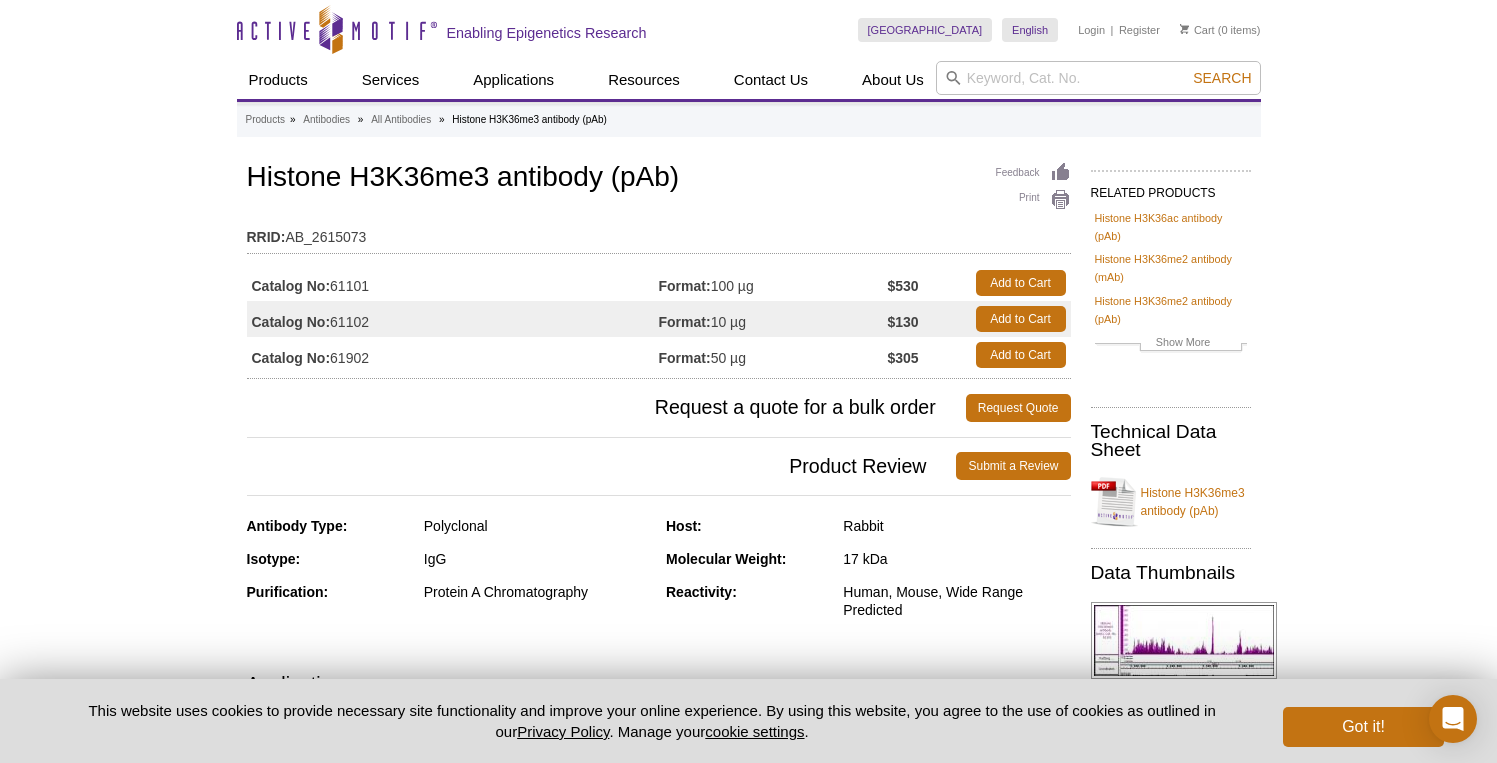 click on "Feedback
Print
Histone H3K36me3 antibody (pAb)
RRID:  AB_2615073
Catalog No:  61101
Format:  100 µg
$530
Add to Cart
Catalog No:  61102
Format:  10 µg
$130
Add to Cart
Catalog No:  61902
Format:  50 µg
$305
Add to Cart" at bounding box center (659, 268) 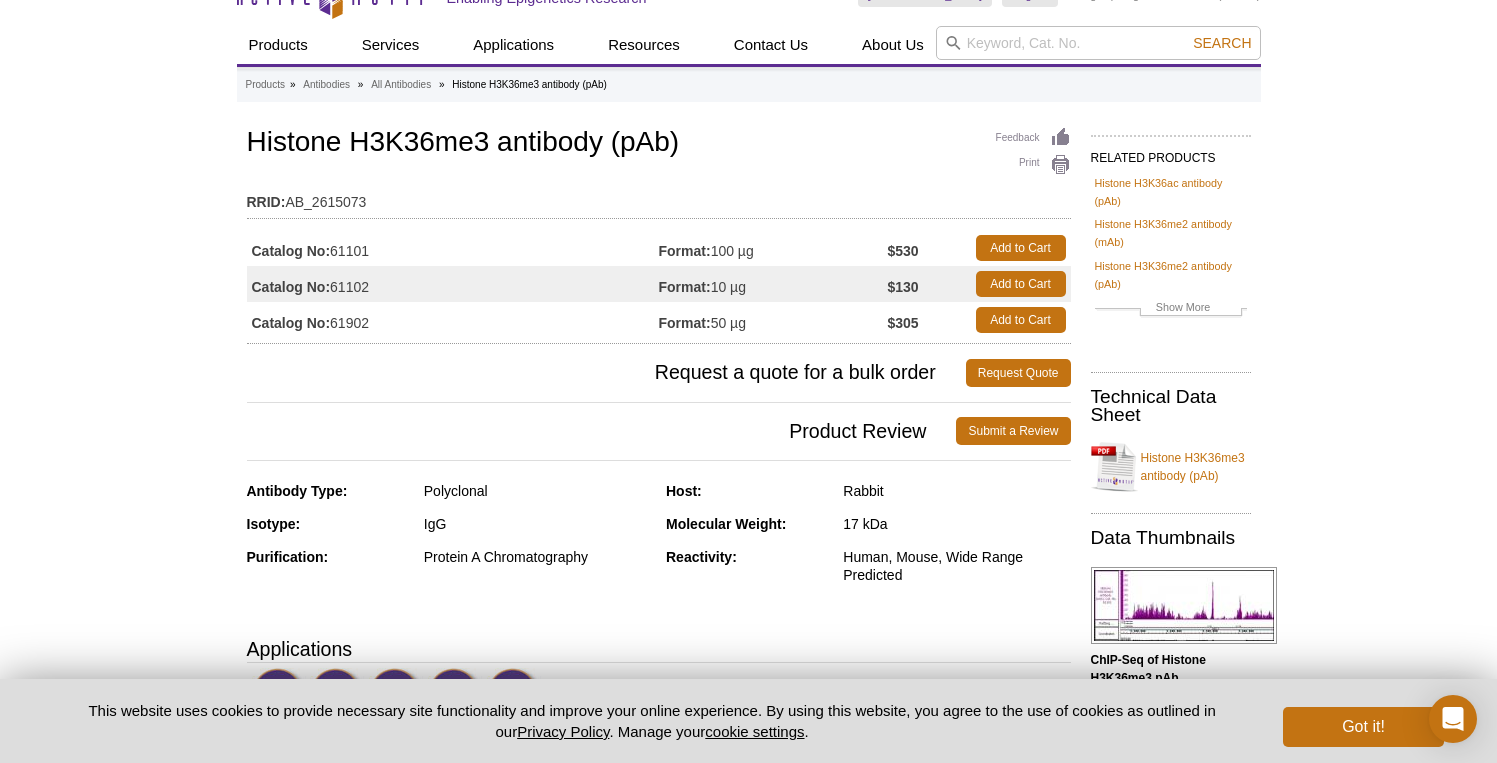 scroll, scrollTop: 23, scrollLeft: 0, axis: vertical 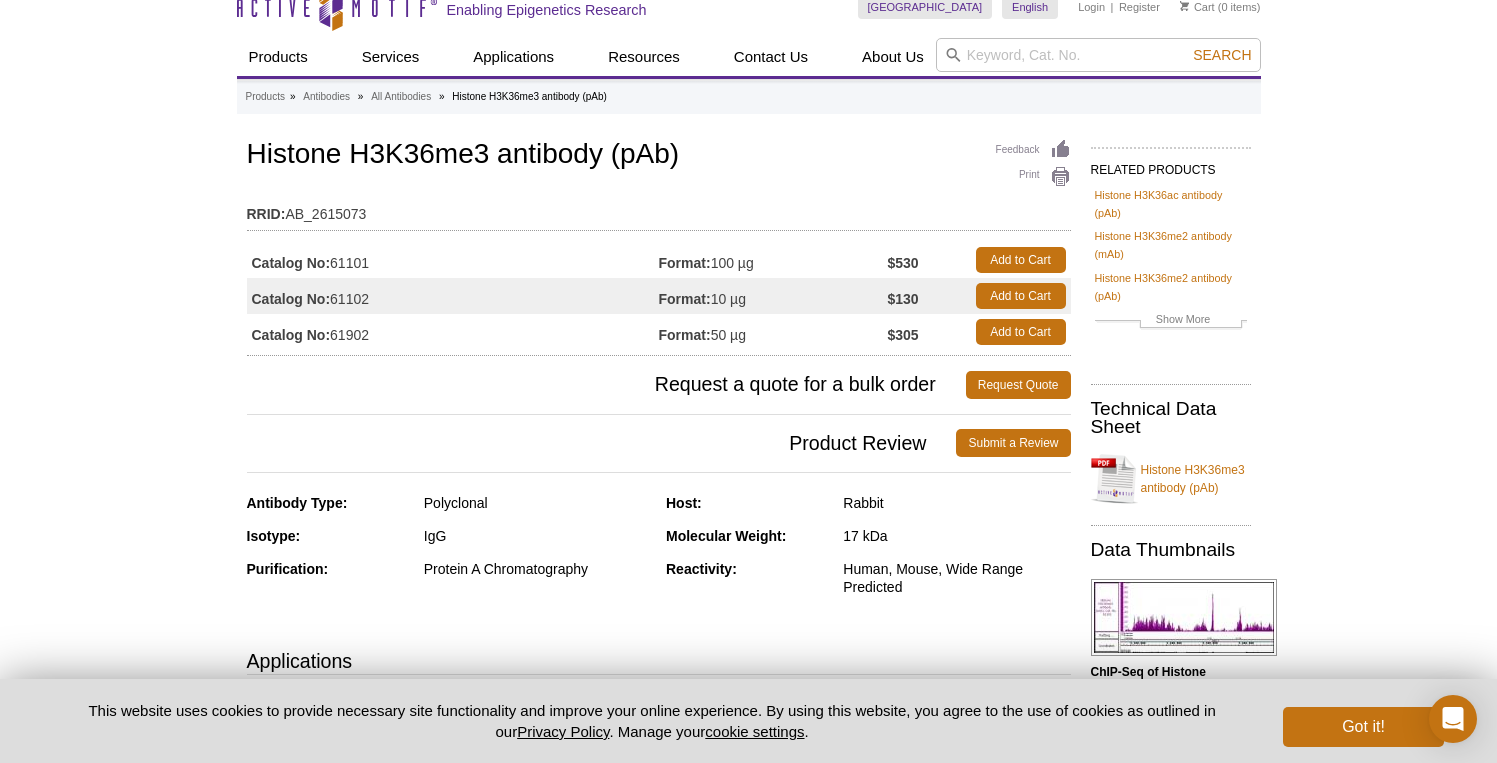 click on "Format:  100 µg" at bounding box center [773, 260] 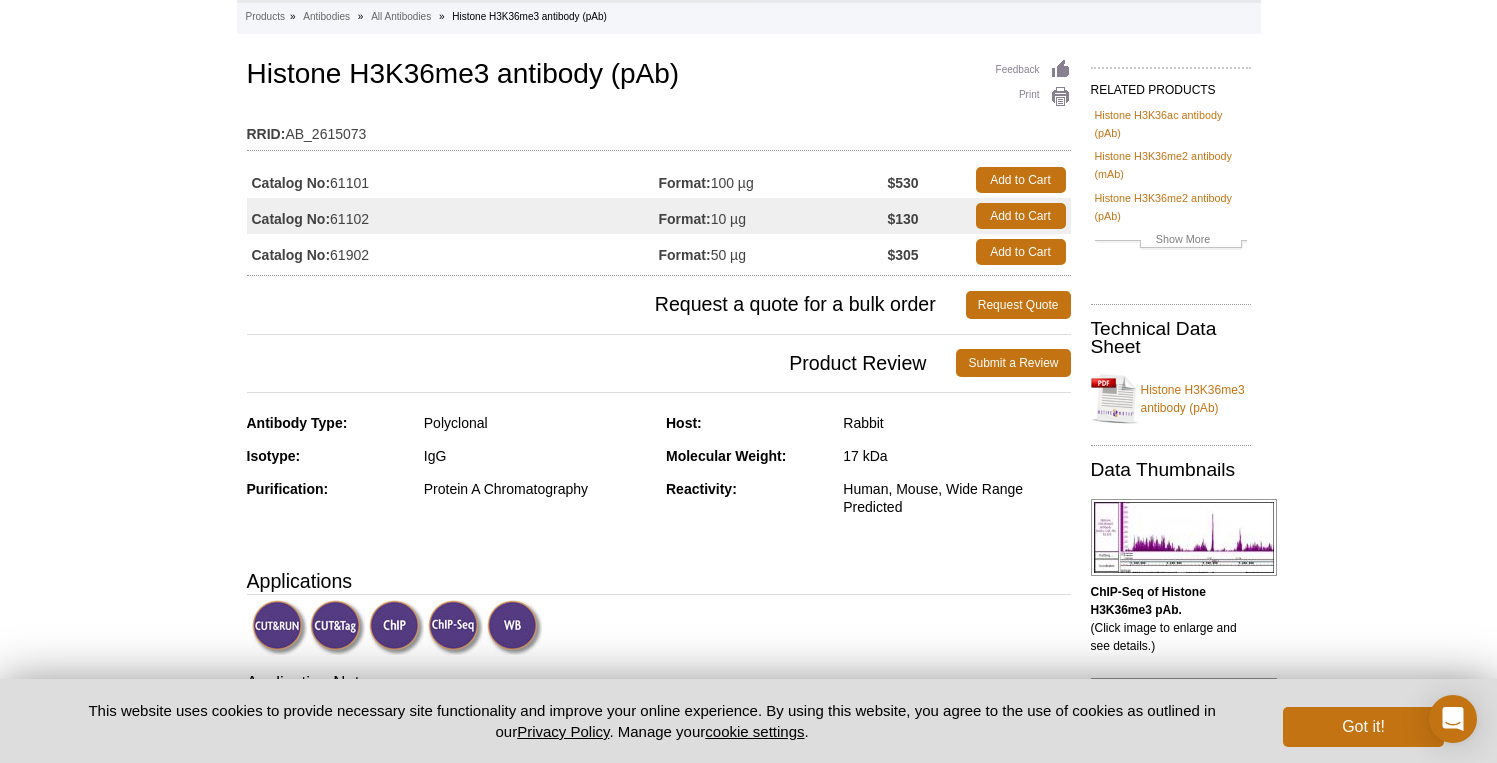 scroll, scrollTop: 68, scrollLeft: 0, axis: vertical 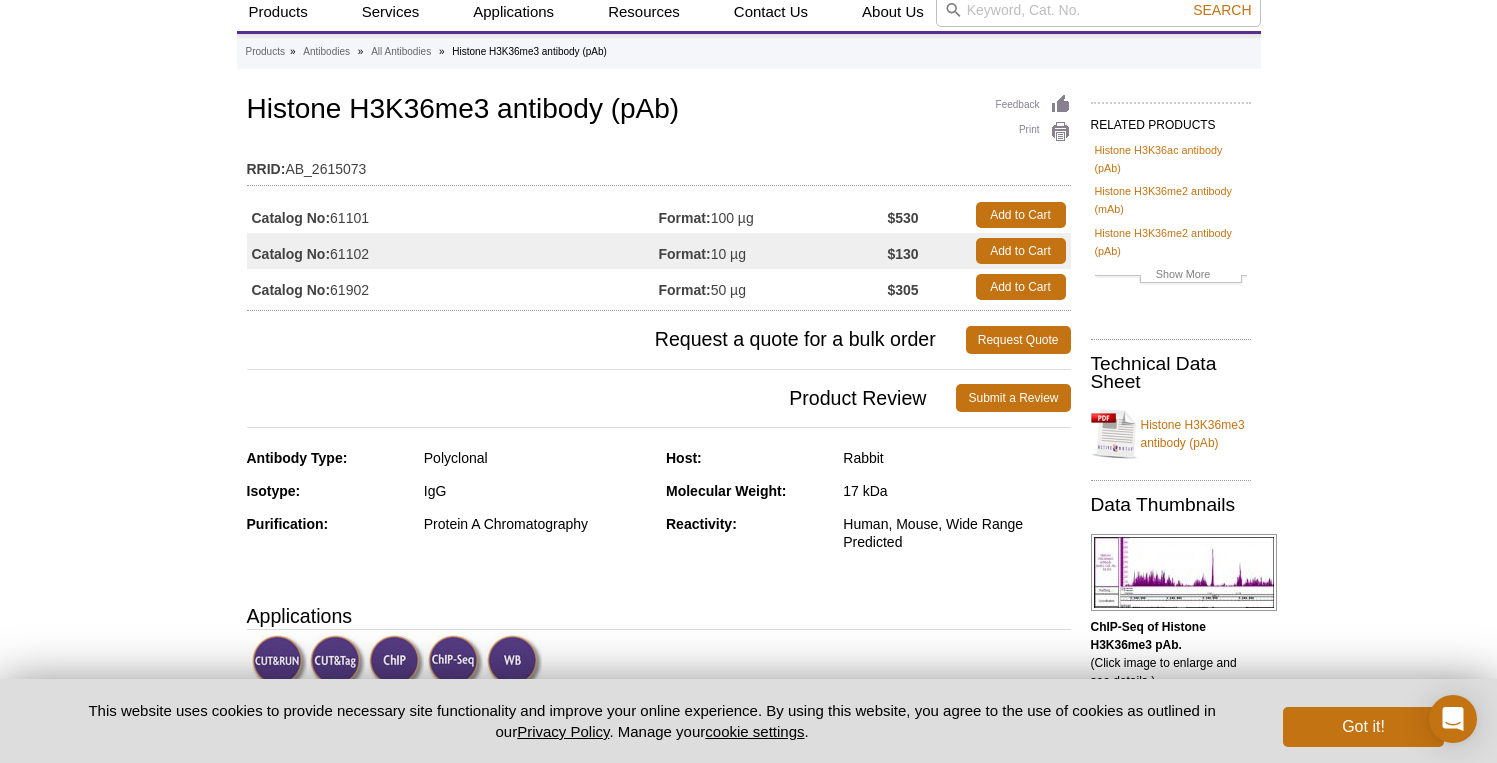 click on "Feedback
Print
Histone H3K36me3 antibody (pAb)
RRID:  AB_2615073
Catalog No:  61101
Format:  100 µg
$530
Add to Cart
Catalog No:  61102
Format:  10 µg
$130
Add to Cart
Catalog No:  61902
Format:  50 µg
$305
Add to Cart" at bounding box center (659, 200) 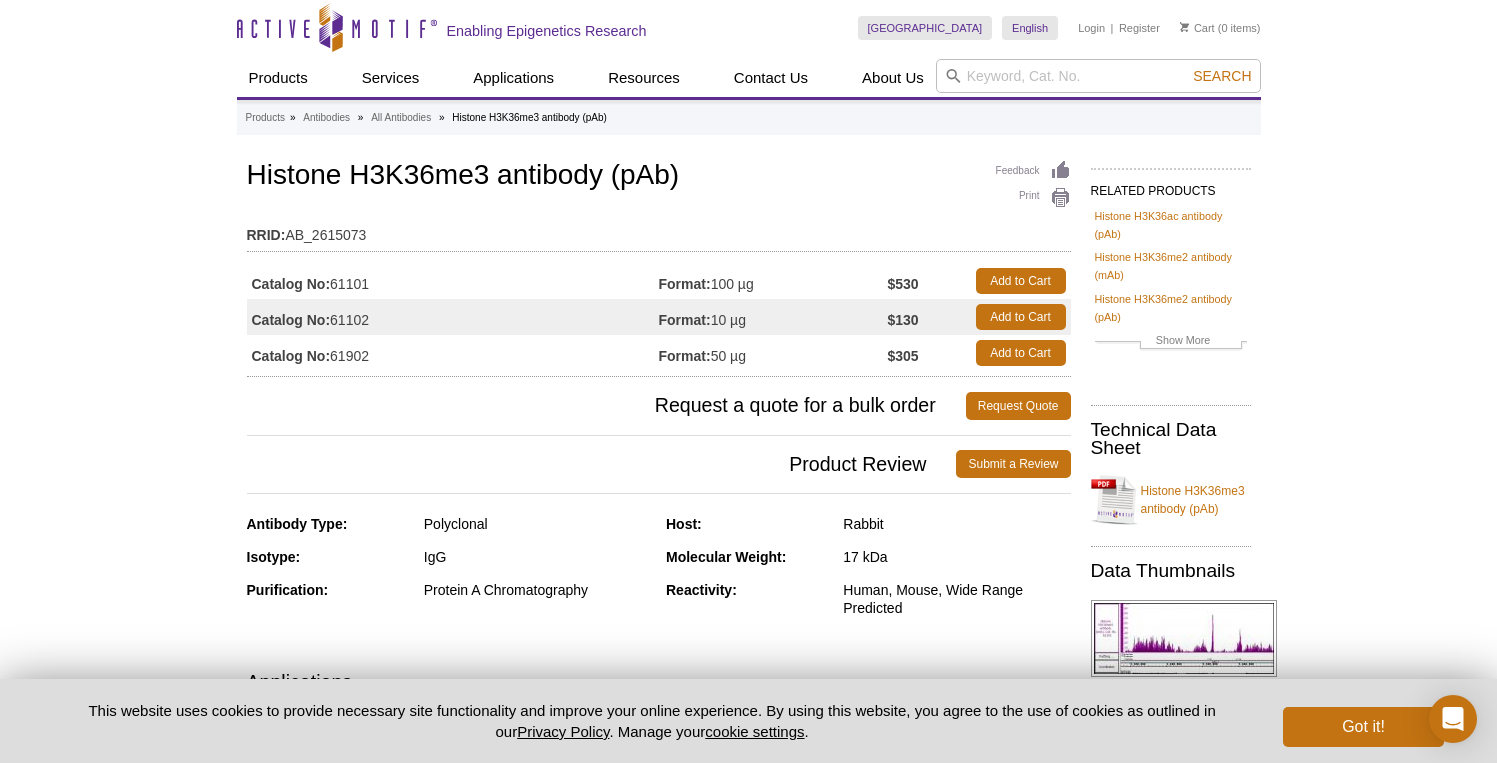 scroll, scrollTop: 0, scrollLeft: 0, axis: both 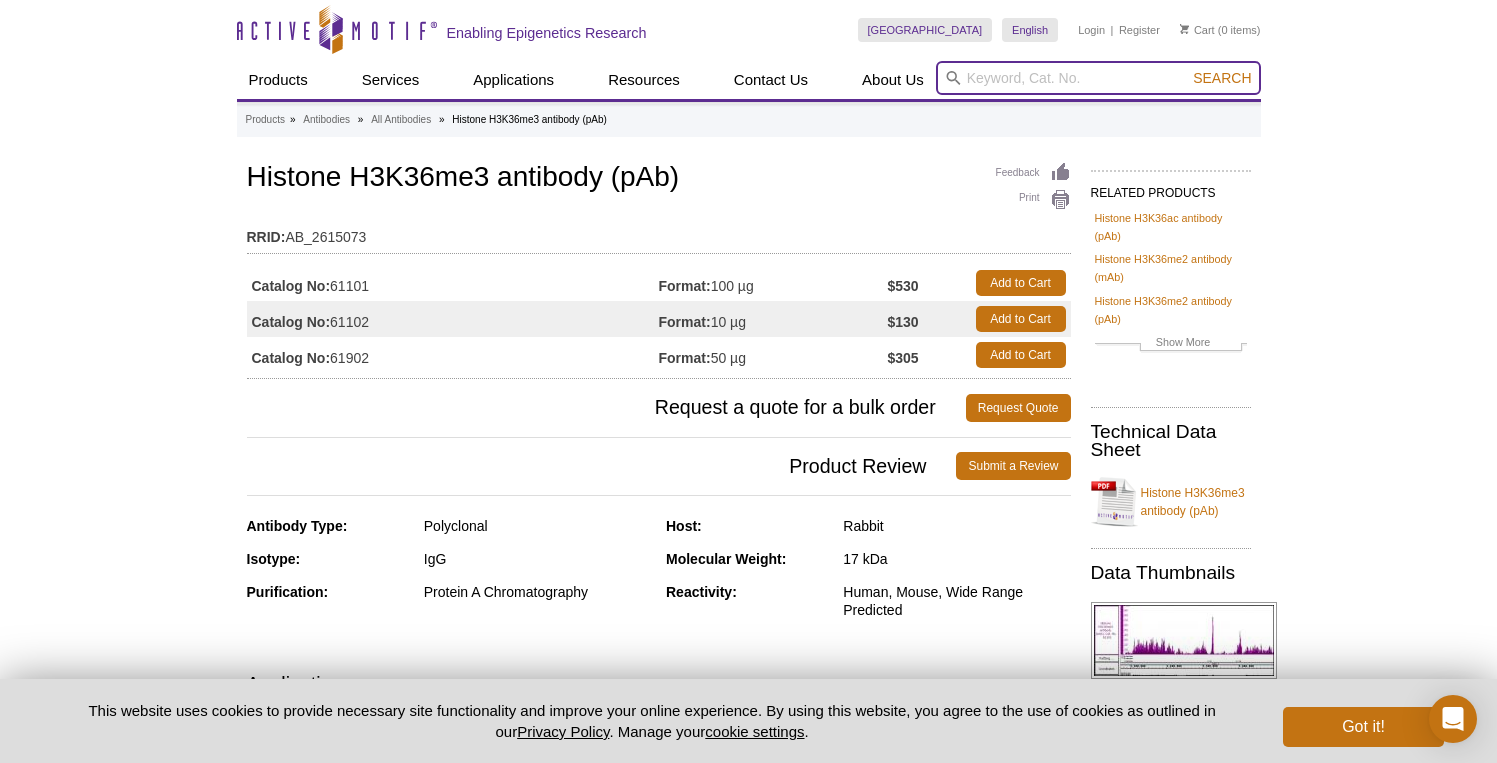 click at bounding box center (1098, 78) 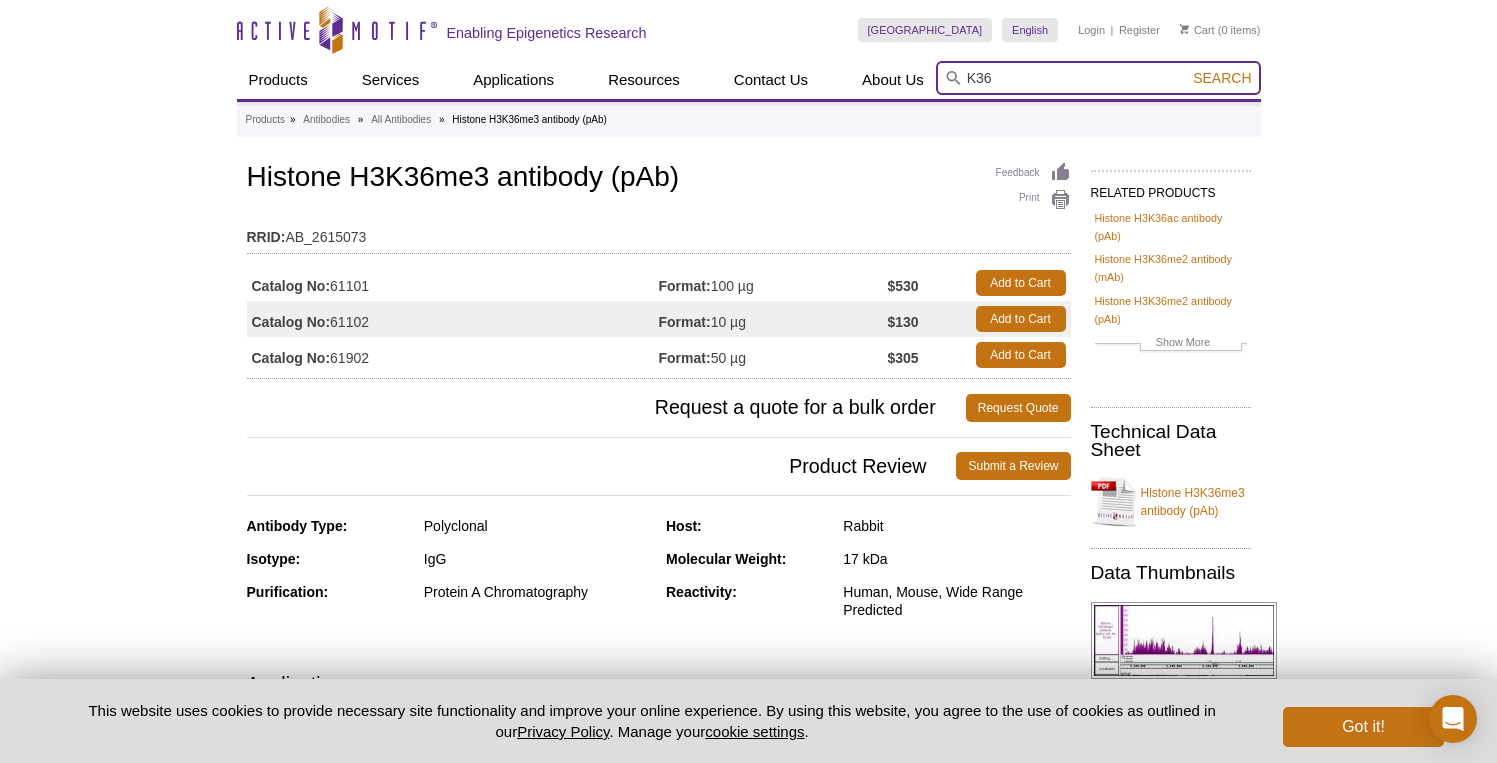 type on "K36" 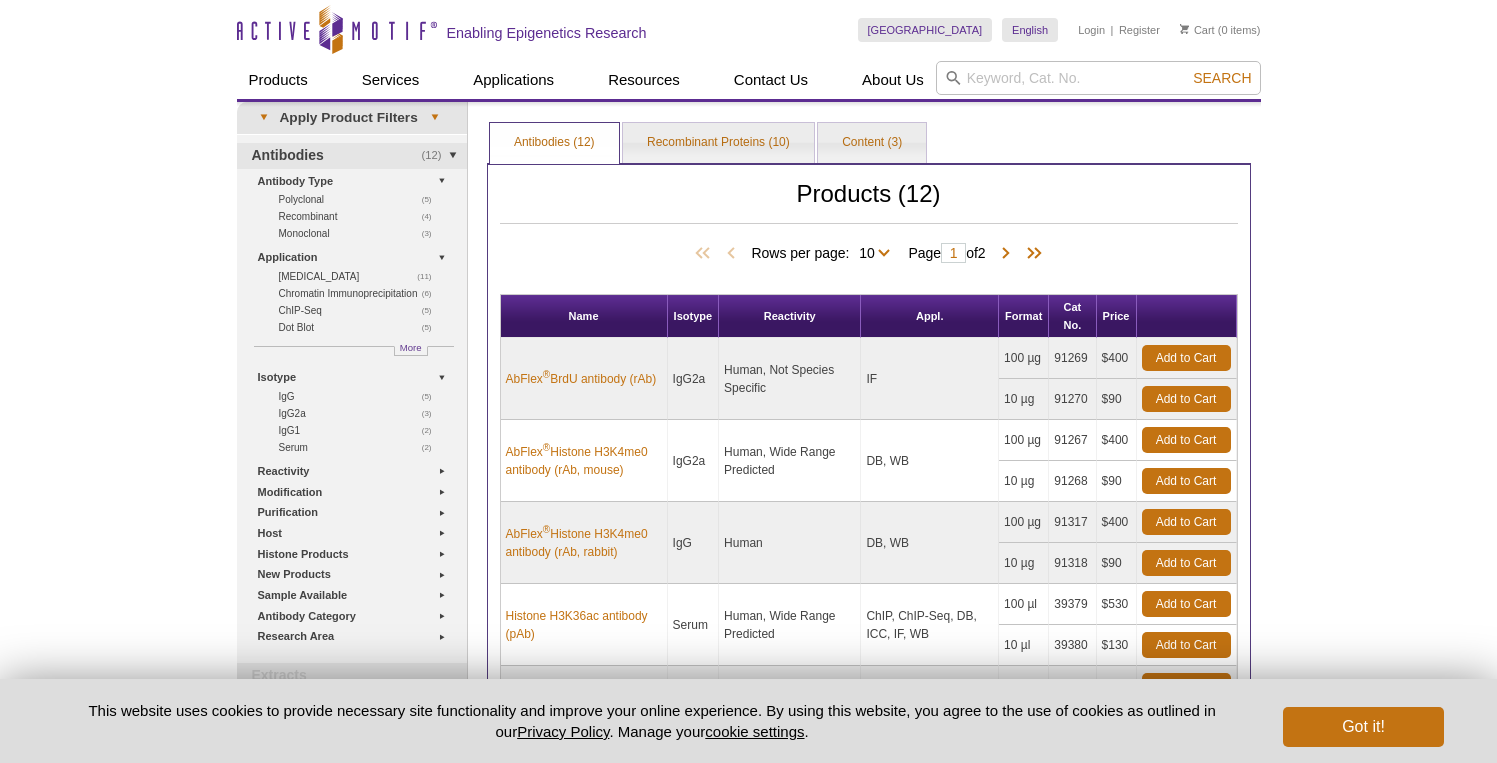 scroll, scrollTop: 0, scrollLeft: 0, axis: both 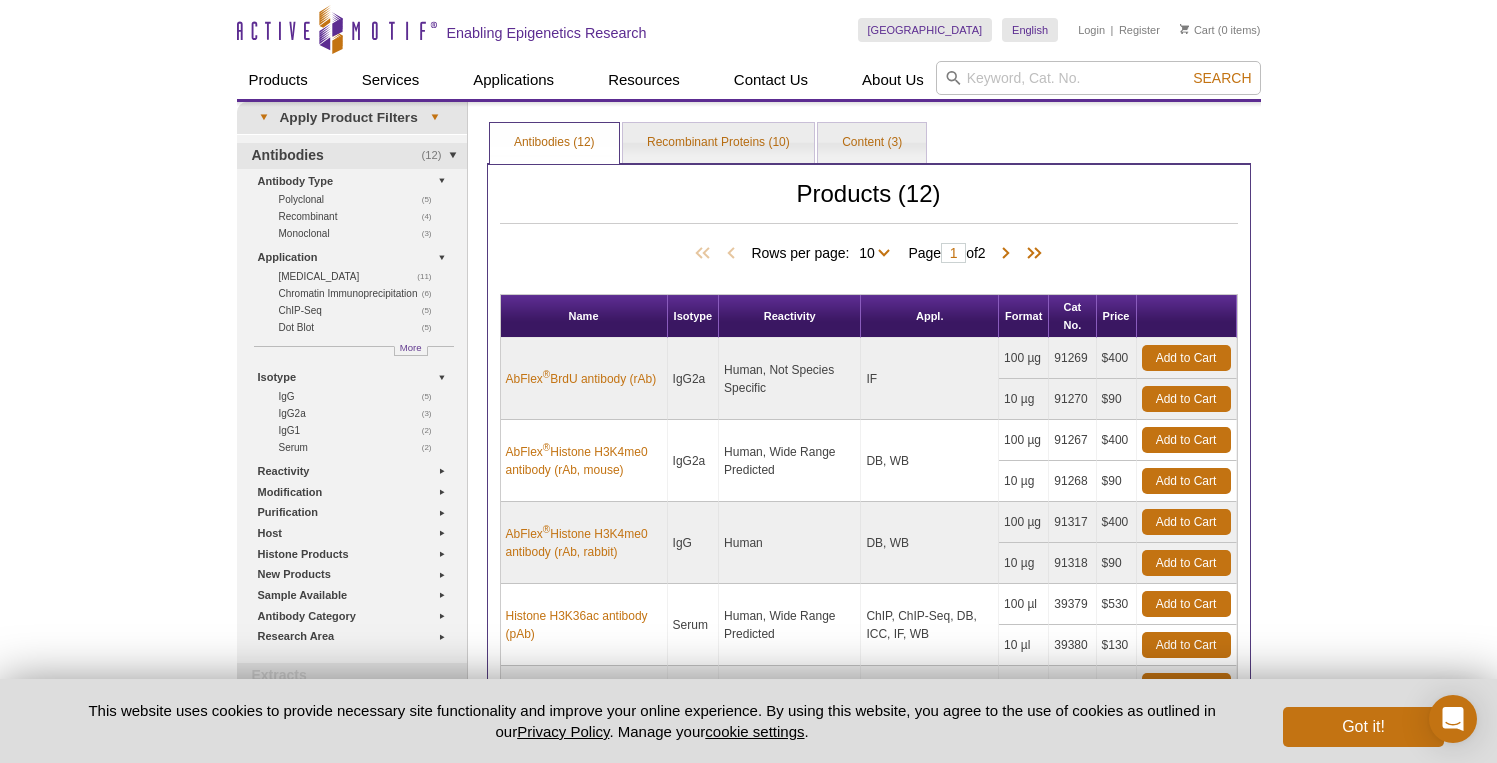 click on "Active Motif Logo
Enabling Epigenetics Research
0
Search
Skip to content
Active Motif Logo
Enabling Epigenetics Research
United States
Australia
Austria
Belgium
Brazil
Canada
China Czech Republic India" at bounding box center (748, 755) 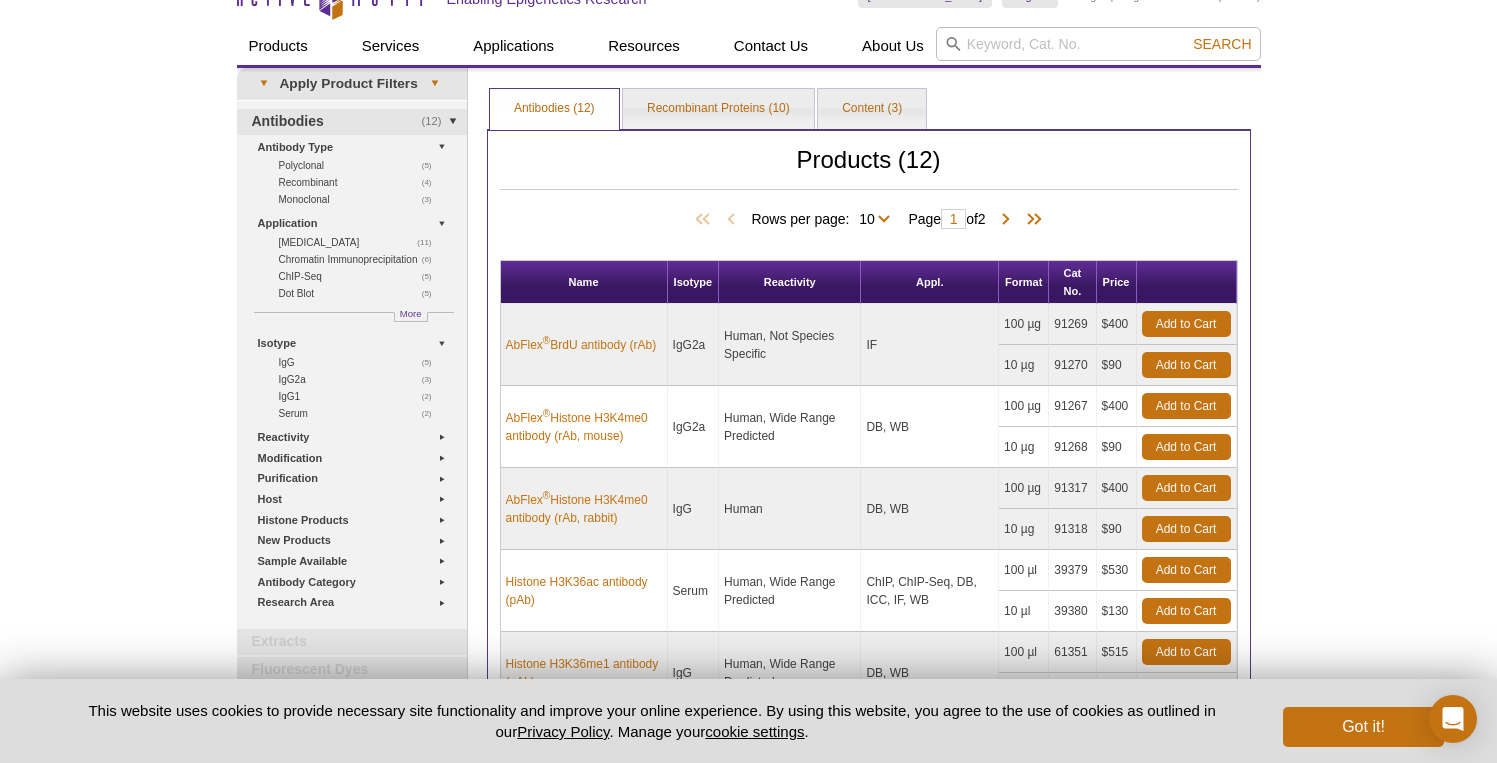 scroll, scrollTop: 0, scrollLeft: 0, axis: both 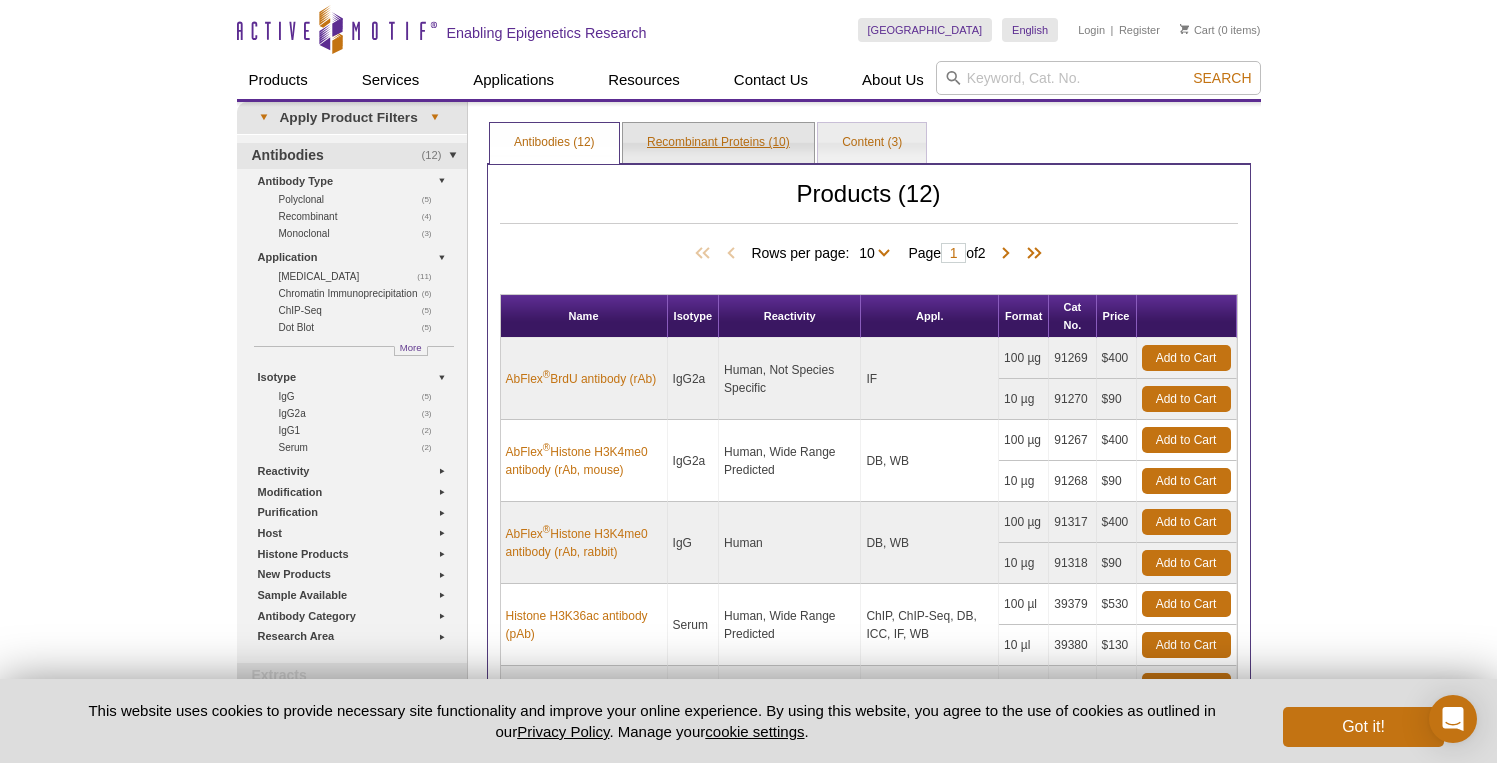 click on "Recombinant Proteins (10)" at bounding box center (718, 143) 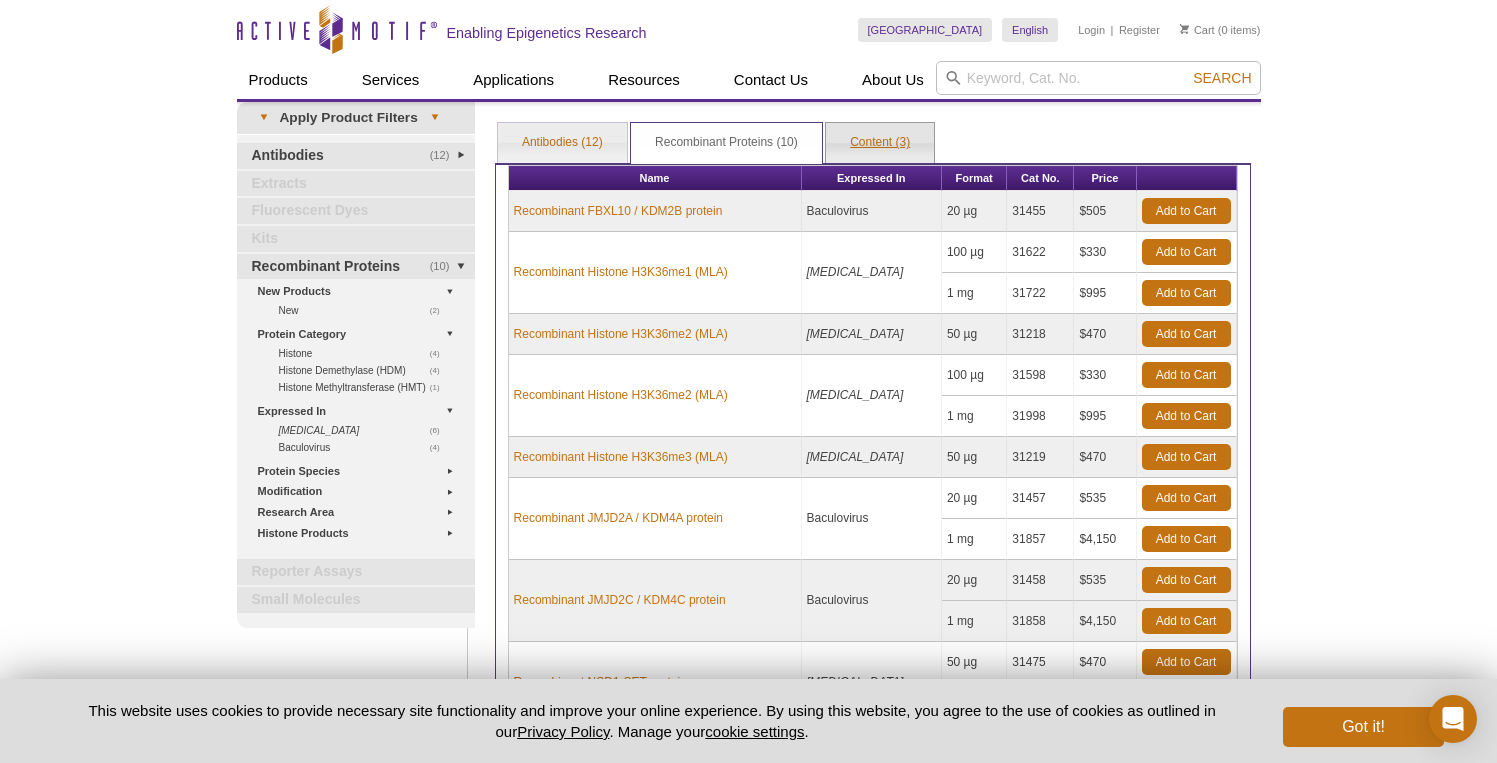 click on "Content (3)" at bounding box center (880, 143) 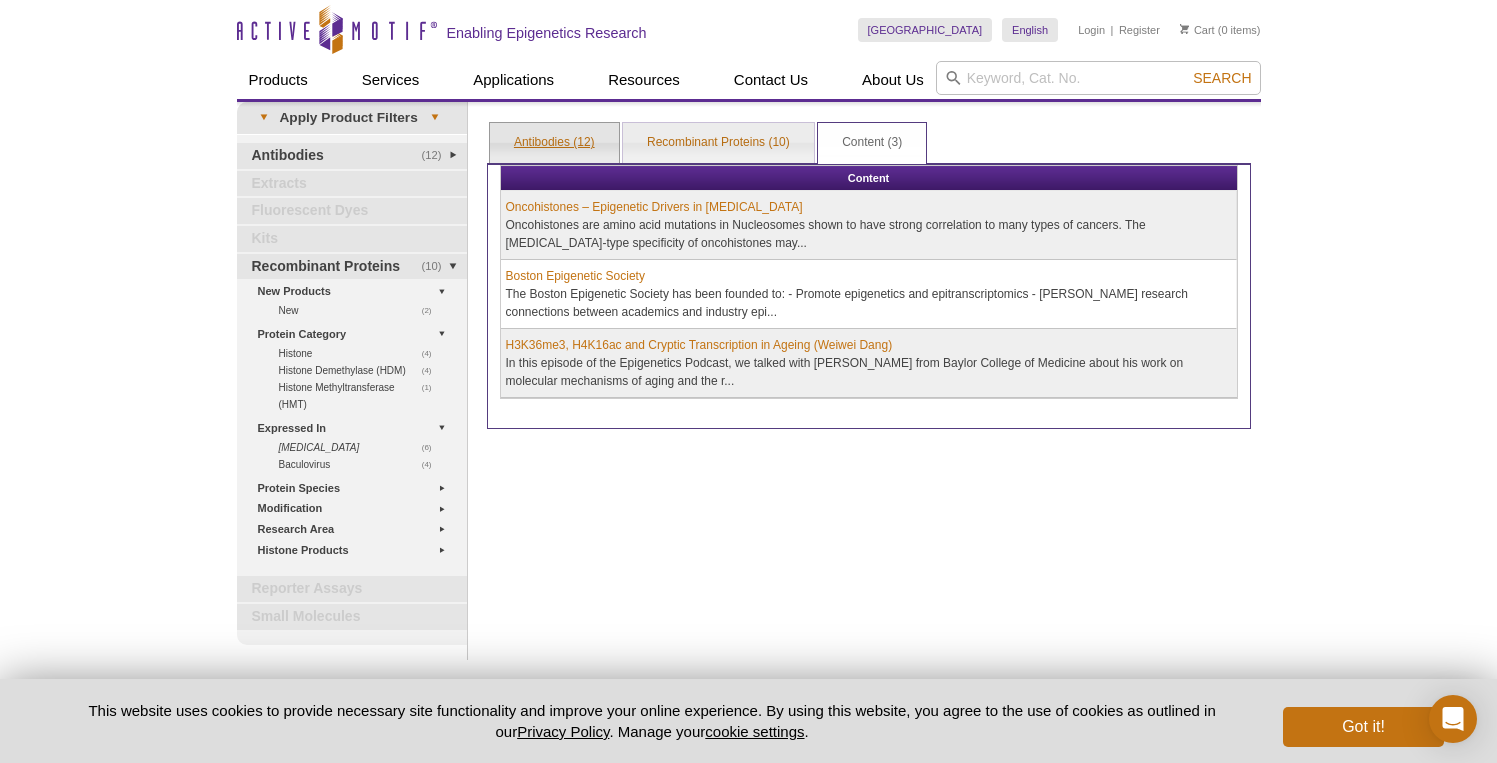 click on "Antibodies (12)" at bounding box center [554, 143] 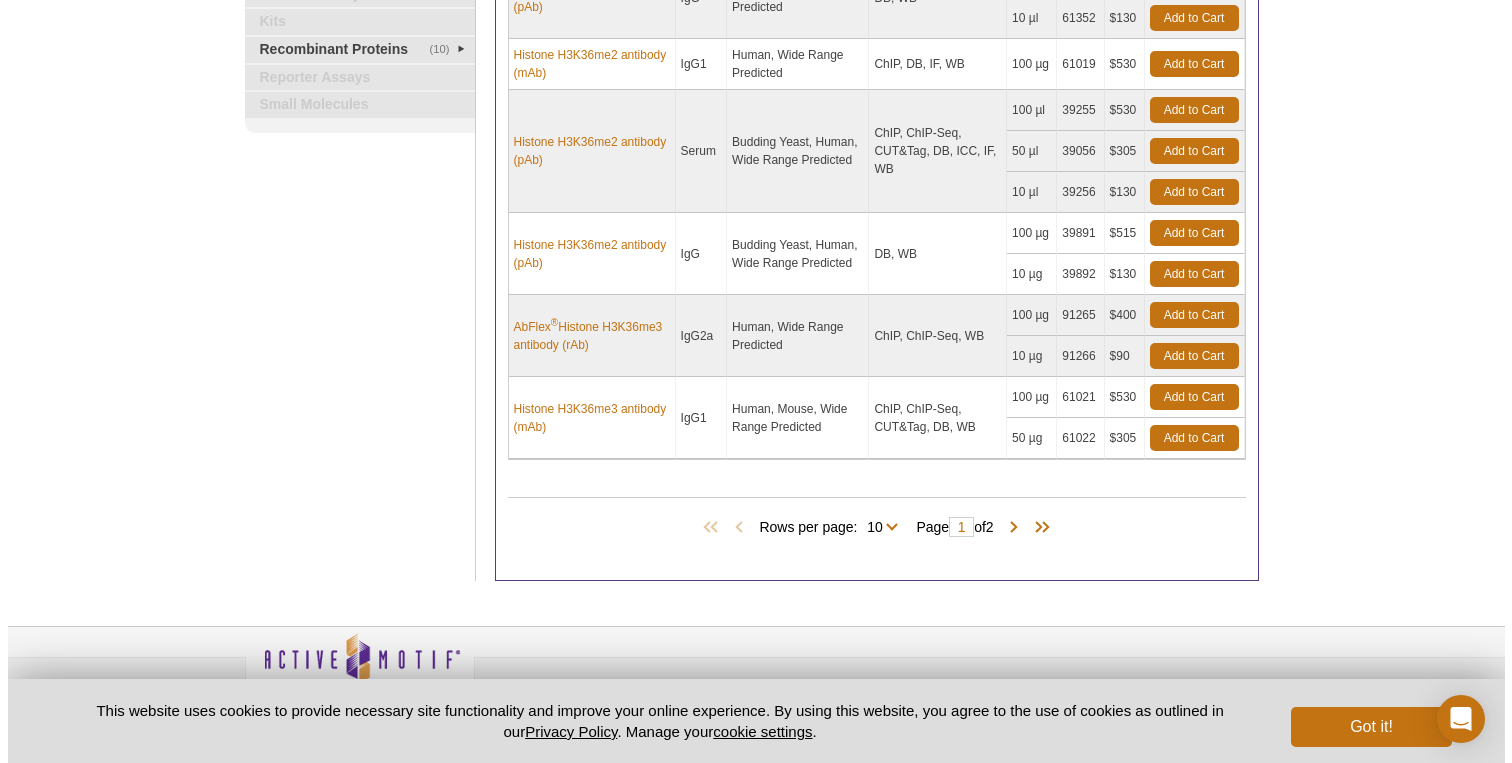 scroll, scrollTop: 706, scrollLeft: 0, axis: vertical 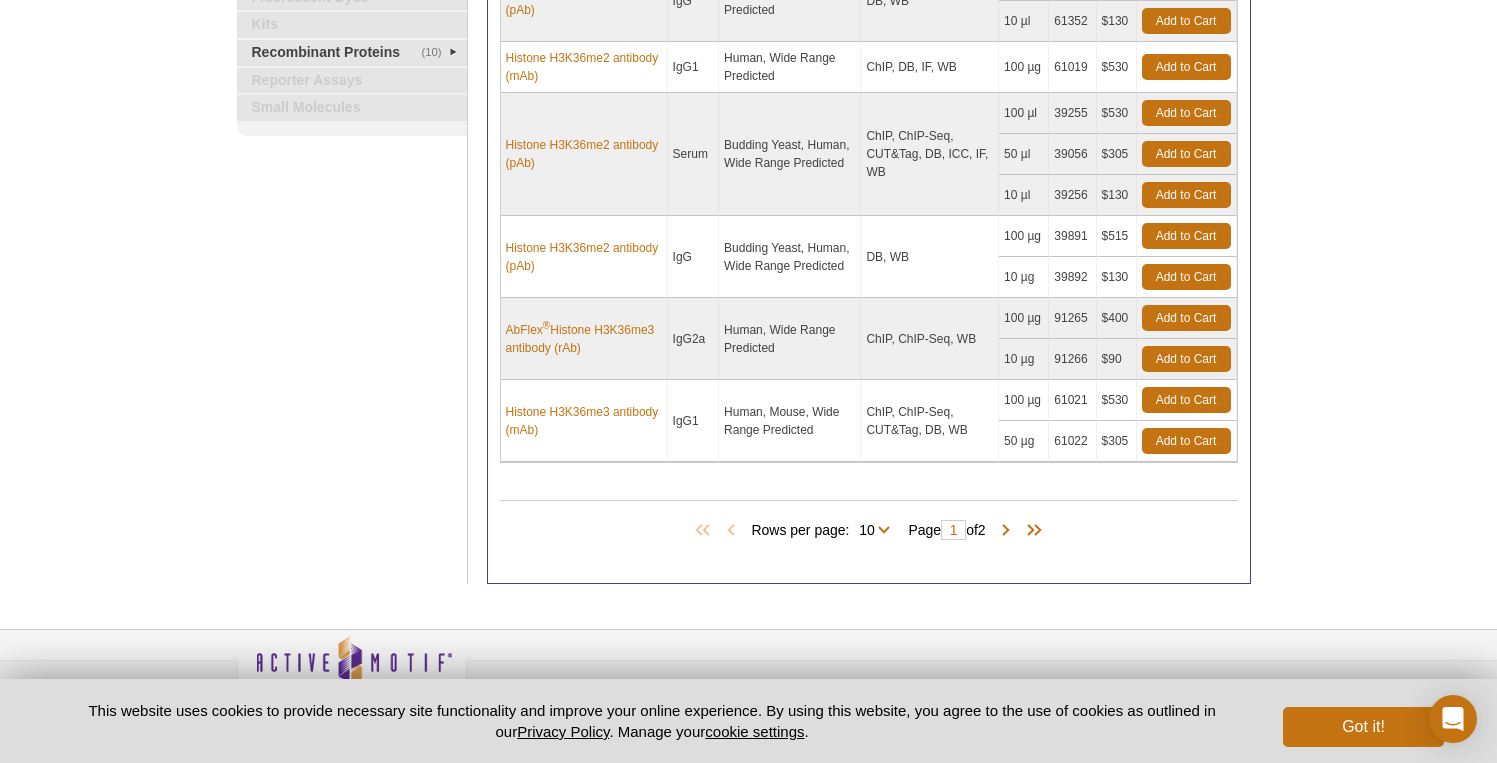 click on "Click to Expand
Products
VIEW ALL PRODUCTS
Services  »
Epigenetic Services  »
ATAC-Seq Services  »
ATAC-Seq Service
Fixed ATAC-Seq Services
Bioinformatic Services
ChIC/CUT&RUN Service
ChIP Antibody Validation Services
ChIP-Sequencing (ChIP-Seq) Services  »
FFPE ChIP-Seq
Super-Enhancer Profiling
HistonePath™ ChIP-Seq Services
FactorPath™ ChIP-Seq Services
ChIP-Seq Spike-in
Pol II ChIP-Seq
CUT&Tag-IT ®  Services  »
CUT&Tag-IT ®  Service
CUT&Tag-IT ®  R-loop Service
DISCOVER-Seq Service
DNA Methylation Services  »
RRBS (Reduced Representation Bisulfite Sequencing)
Hi-C Service
Interactome Profiling (RIME)
Mod Spec ®  Service
RNA-Seq Service
Single-Cell Services  »
Single-Cell ATAC-Seq (scATAC-Seq) Service
Single-Cell and Single-Nucleus RNA-Seq (scRNA-Seq/snRNA-Seq) Service" at bounding box center (352, -10) 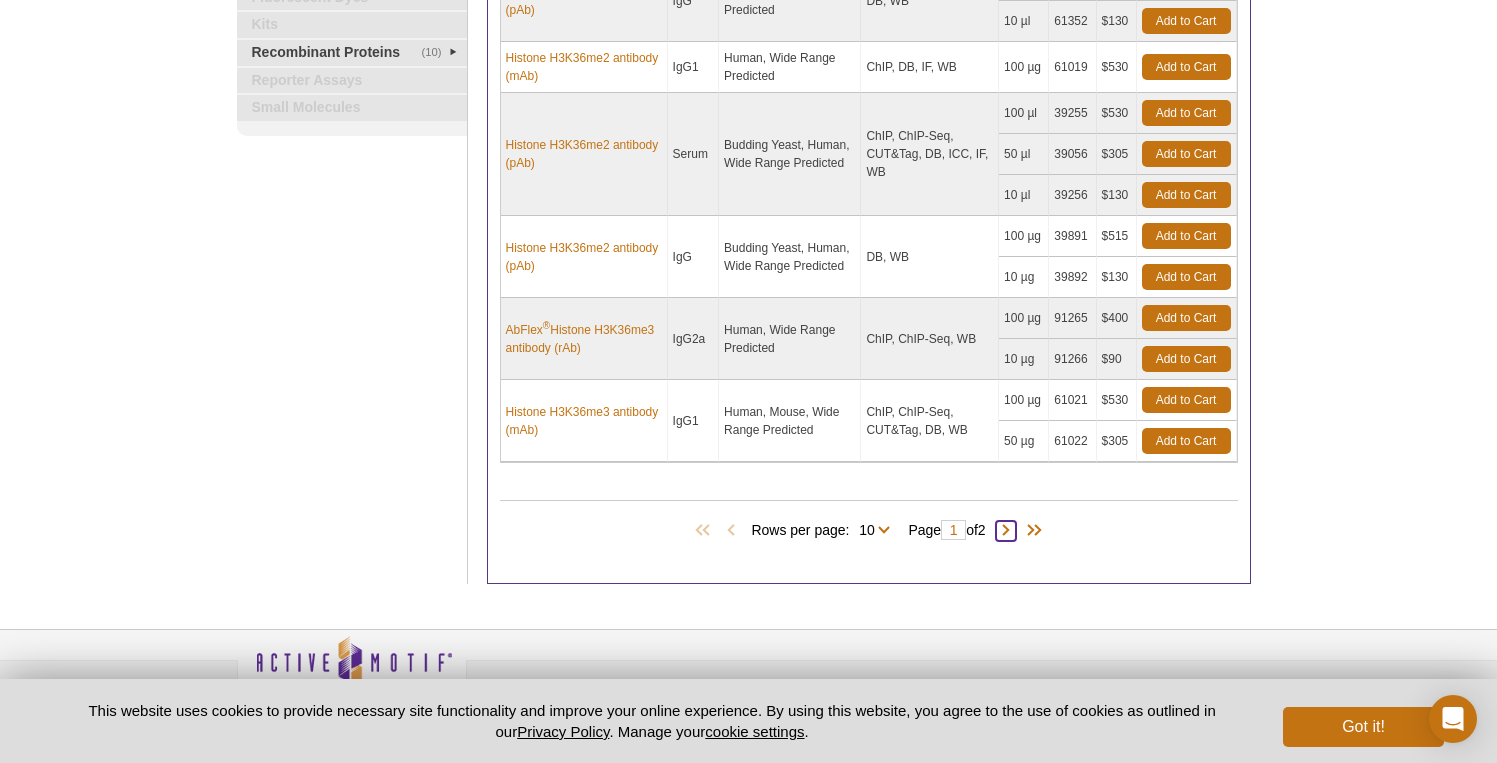 click at bounding box center [1006, 531] 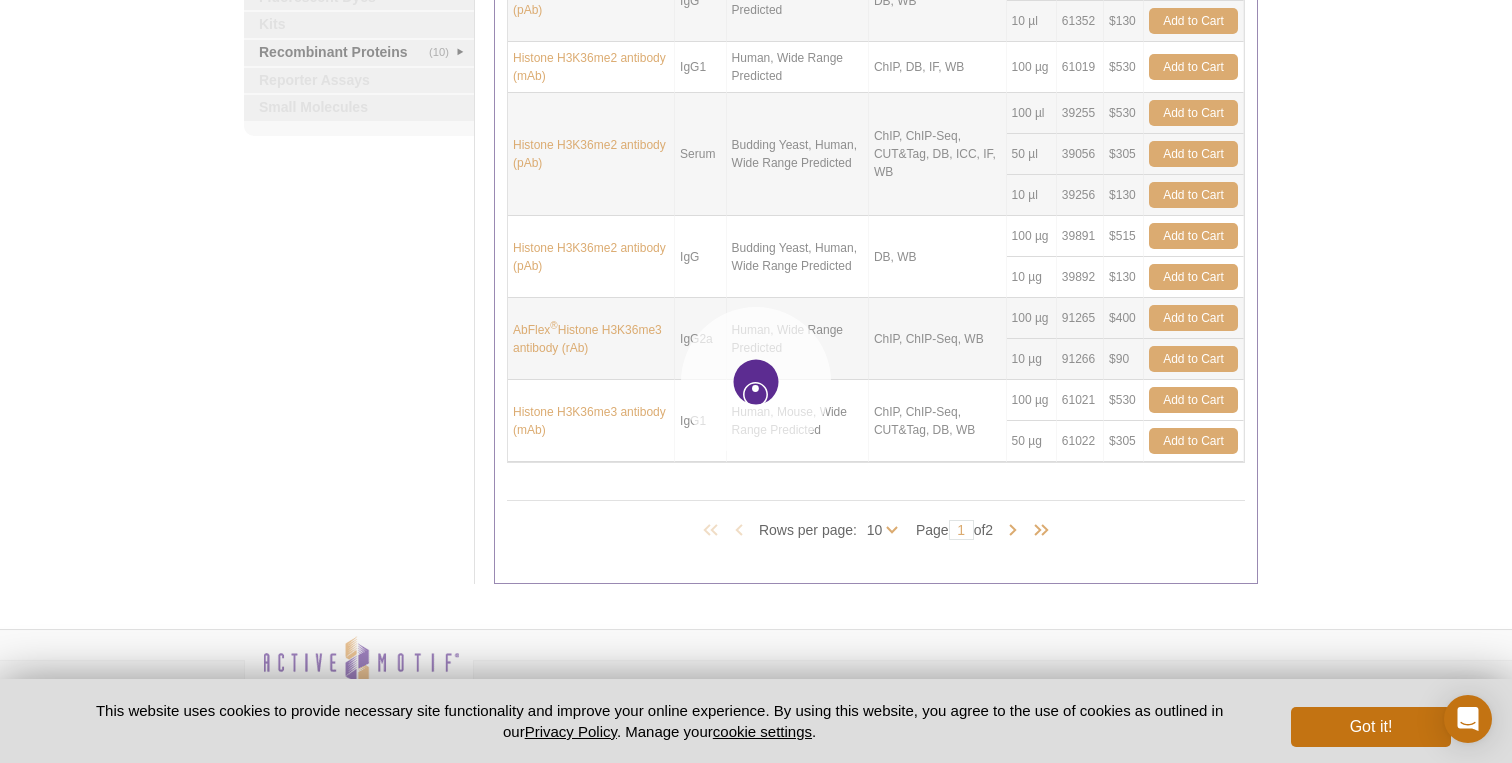click at bounding box center (756, 381) 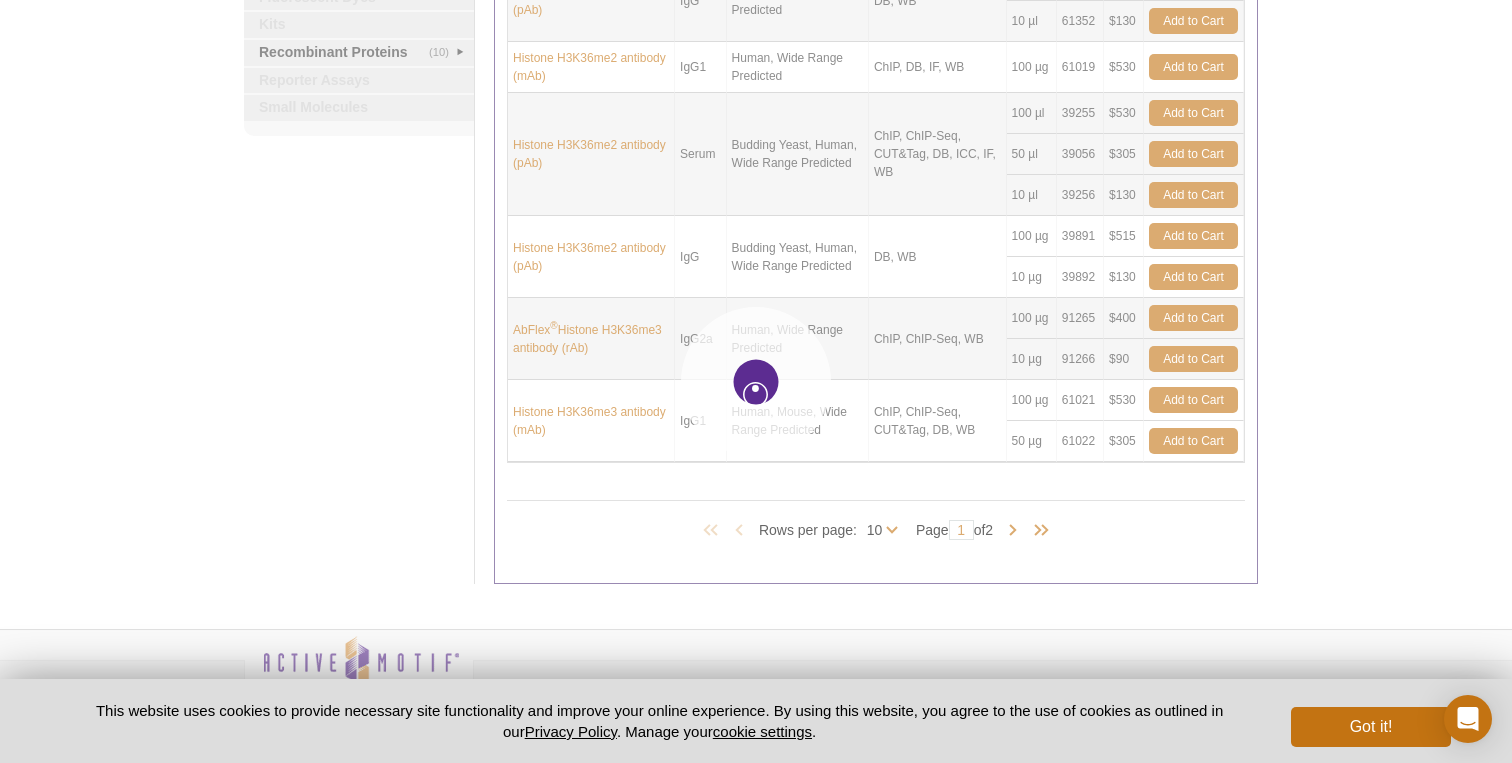 type on "2" 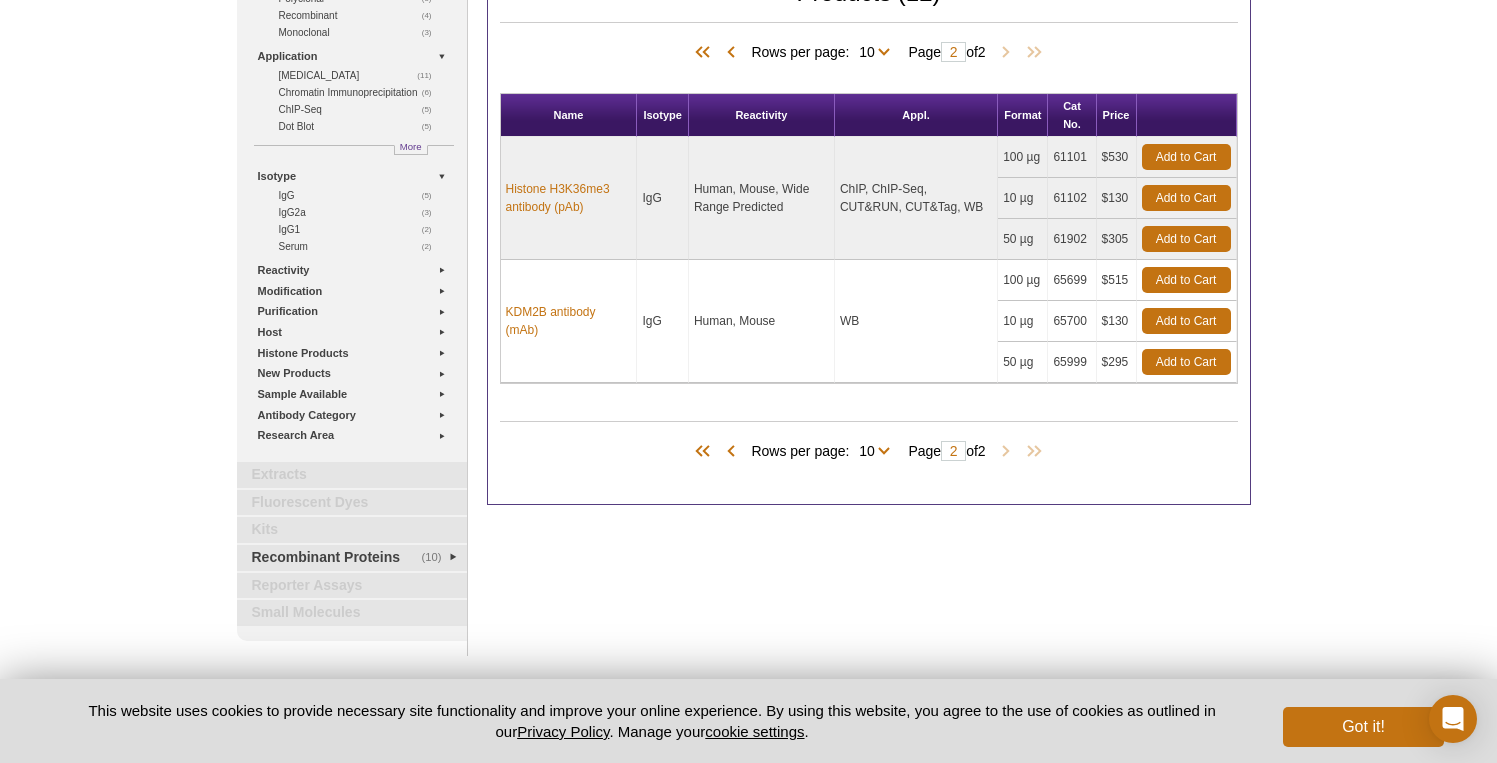 scroll, scrollTop: 181, scrollLeft: 0, axis: vertical 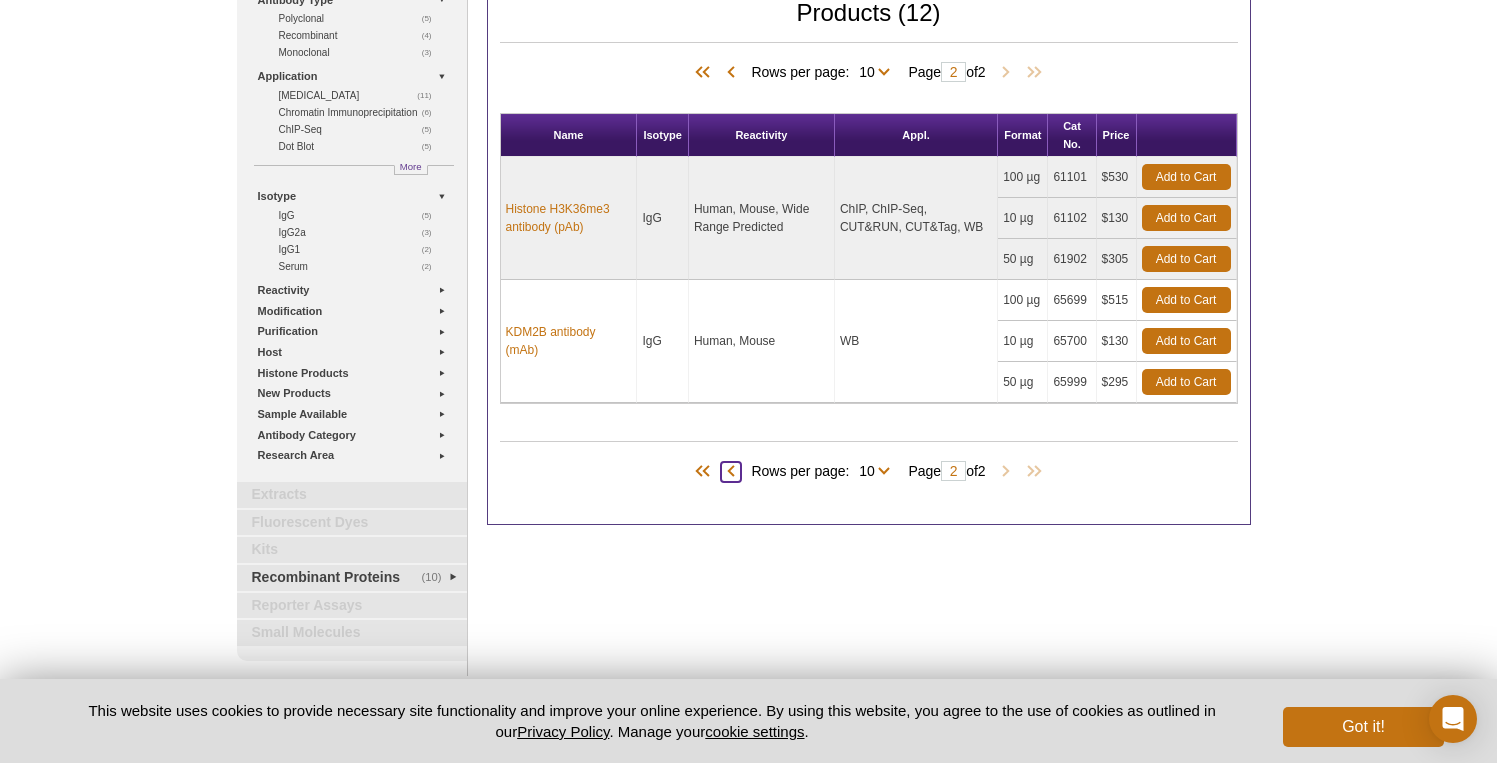 click at bounding box center (731, 472) 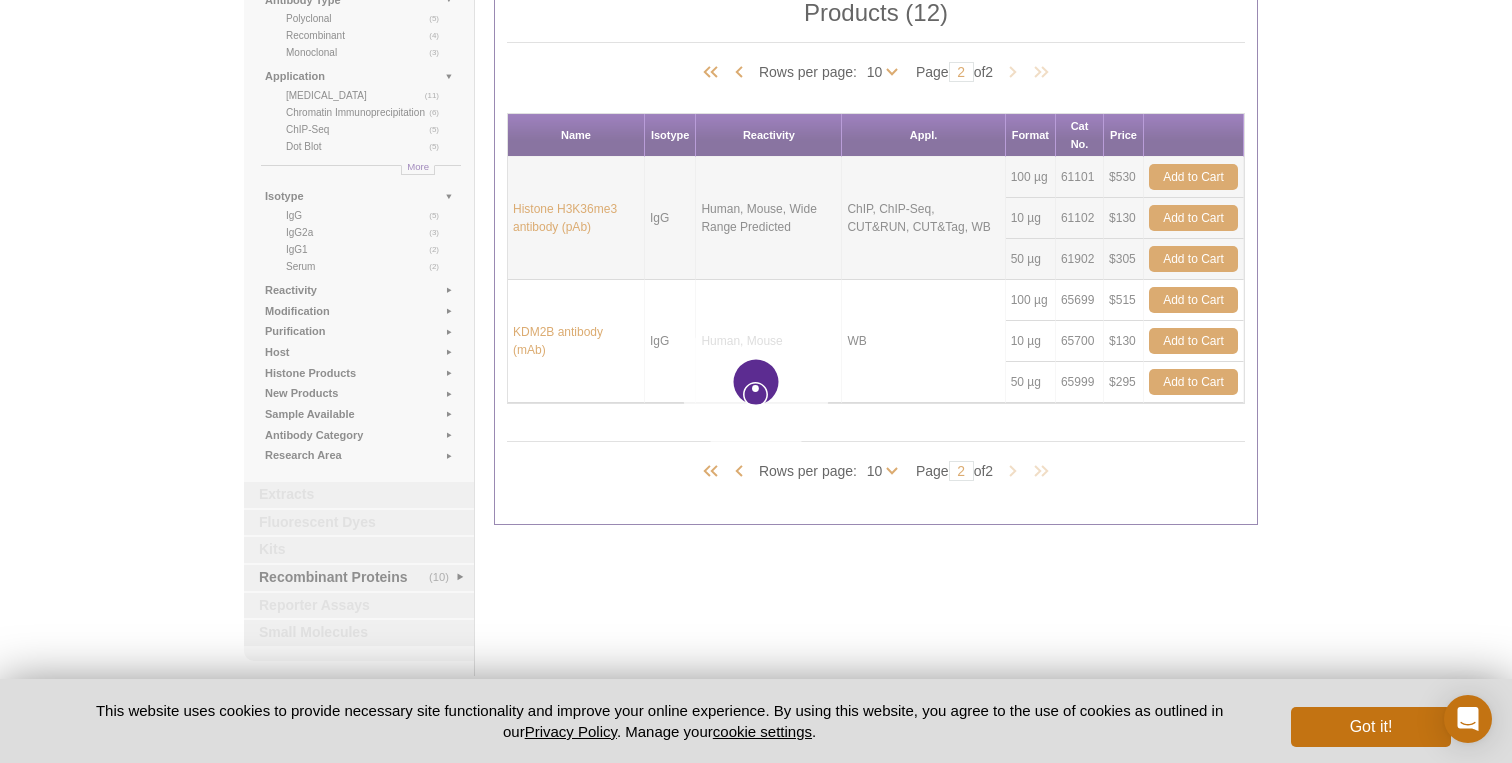 type on "1" 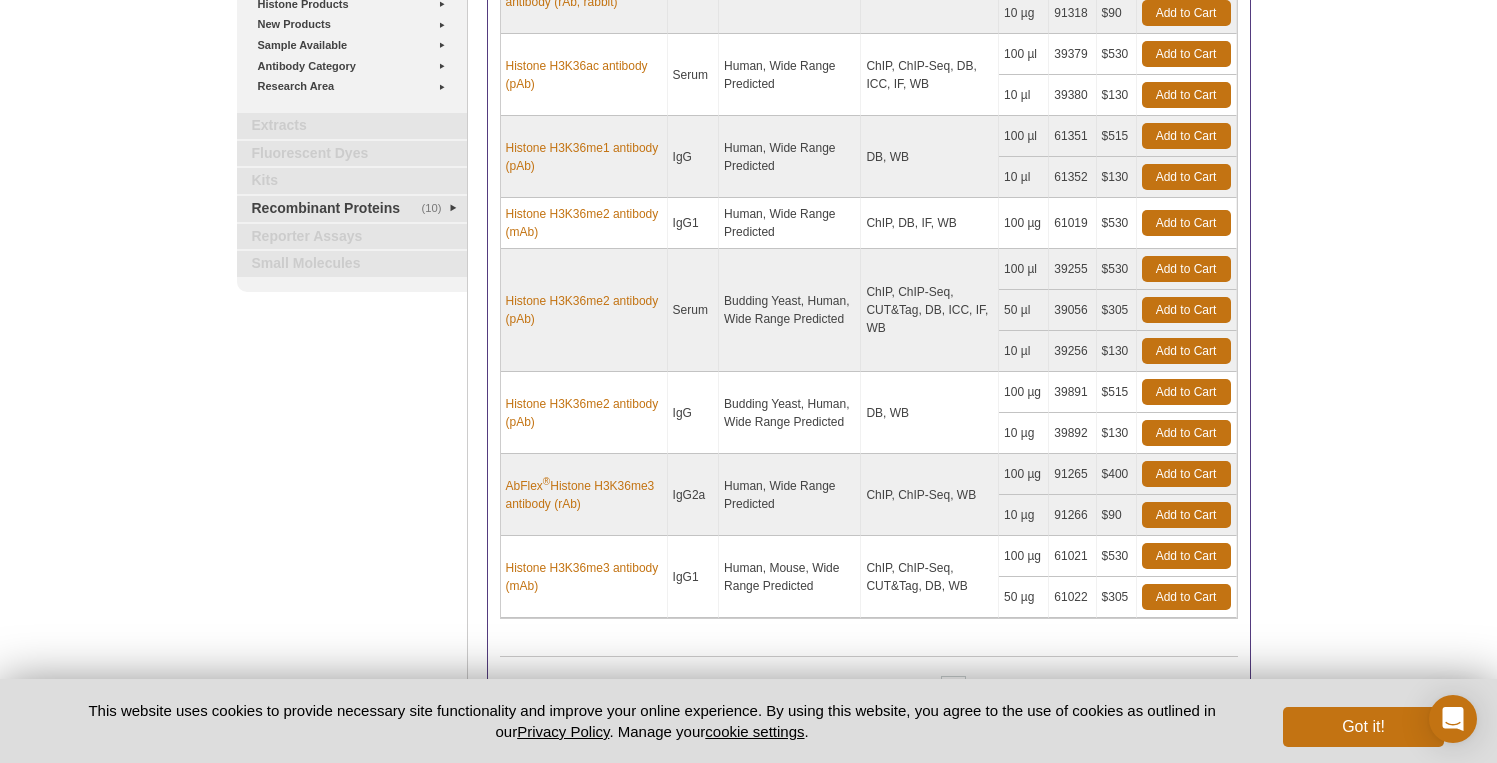 scroll, scrollTop: 555, scrollLeft: 0, axis: vertical 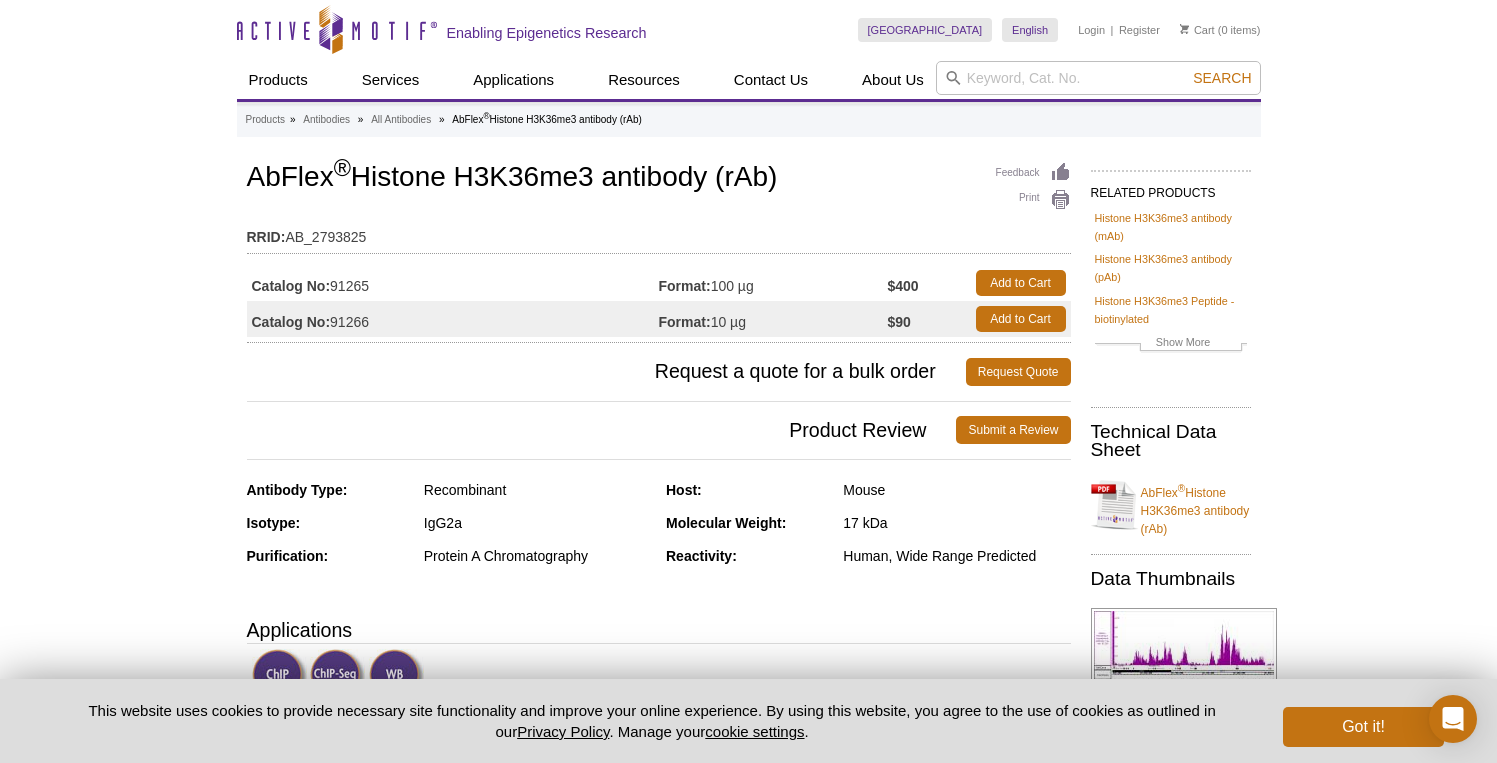 click on "Feedback
Print
AbFlex ®  Histone H3K36me3 antibody (rAb)
RRID:  AB_2793825
Catalog No:  91265
Format:  100 µg
$400
Add to Cart
Catalog No:  91266
Format:  10 µg
$90
Add to Cart" at bounding box center [659, 250] 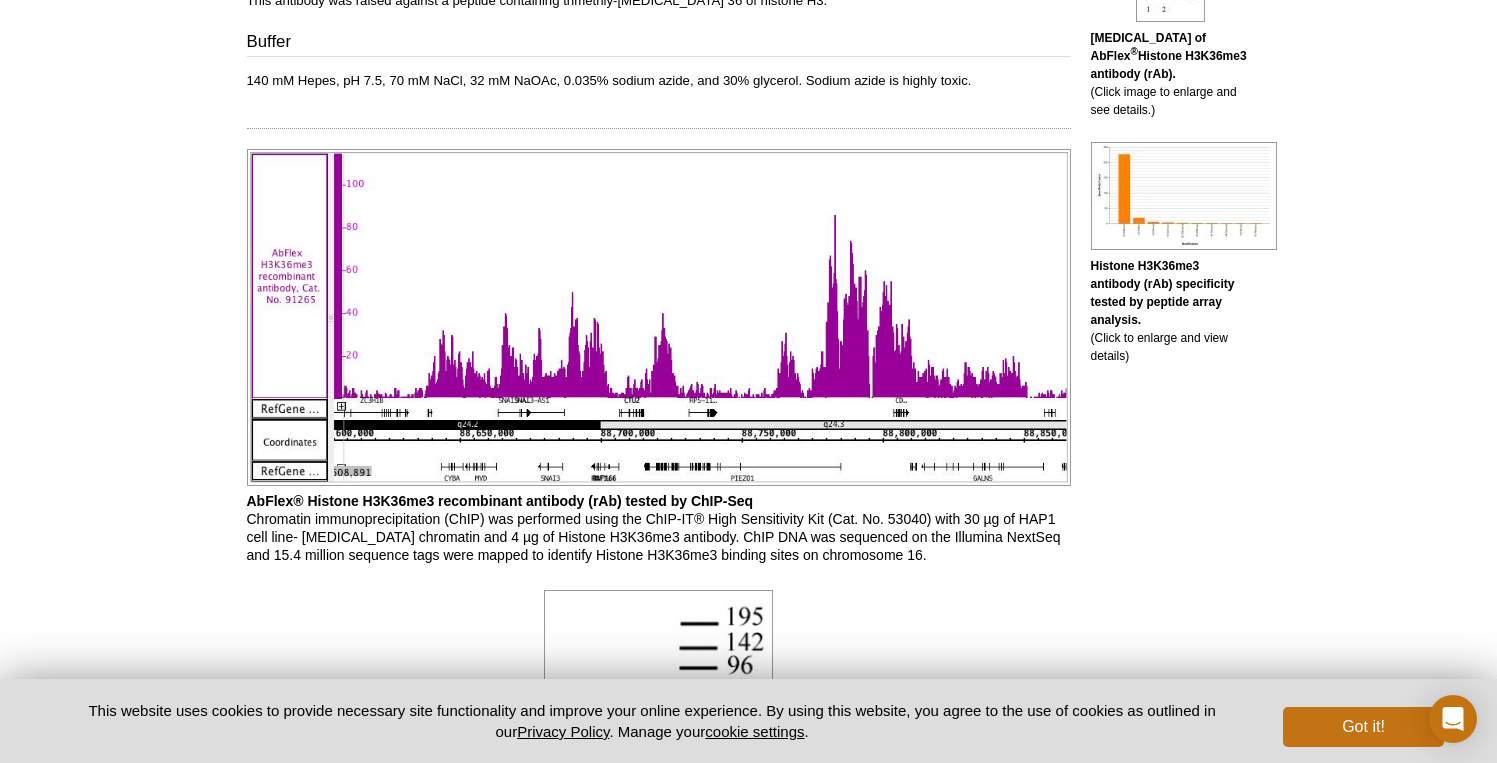 scroll, scrollTop: 948, scrollLeft: 0, axis: vertical 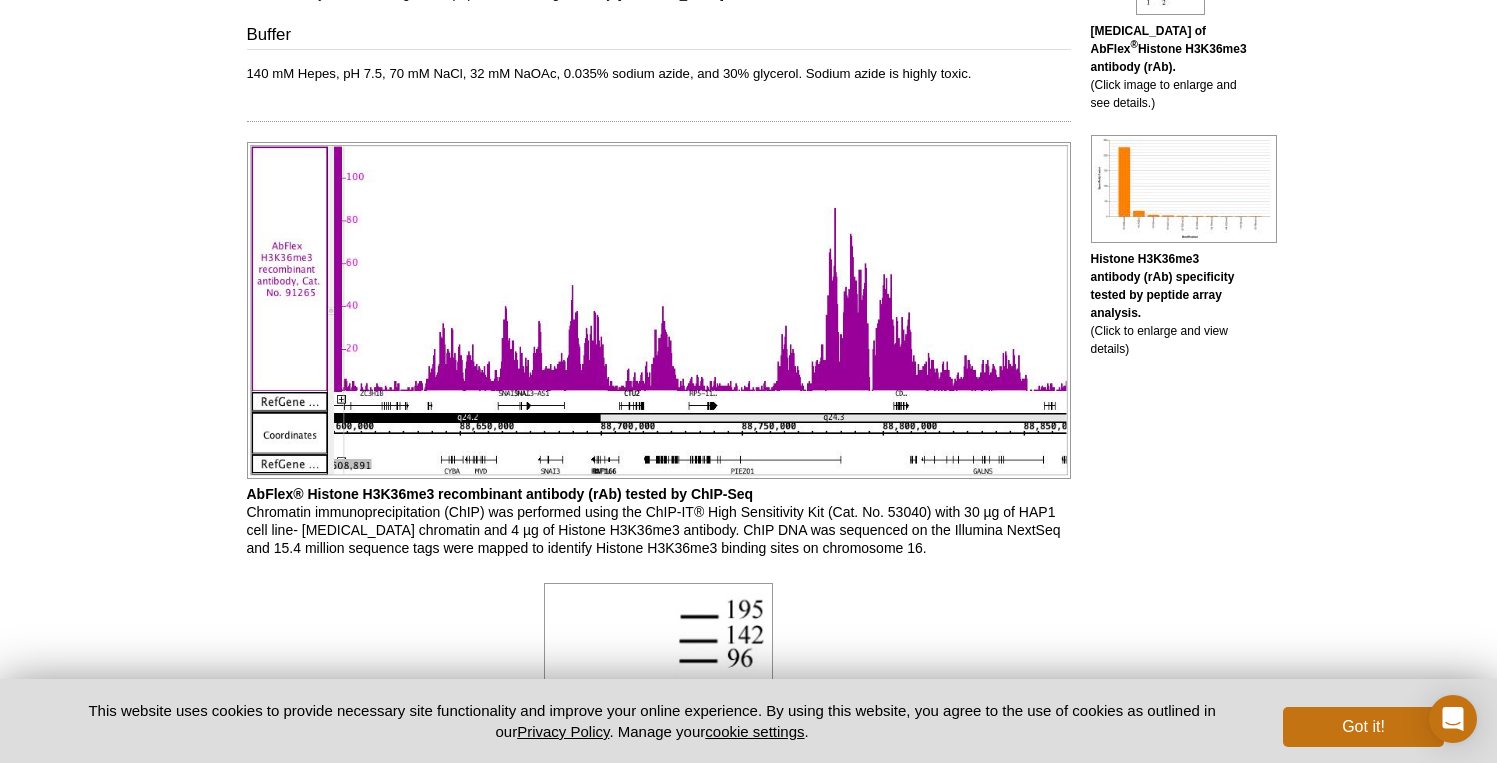 click on "AbFlex® Histone H3K36me3 recombinant antibody (rAb) tested by ChIP-Seq Chromatin immunoprecipitation (ChIP) was performed using the ChIP-IT® High Sensitivity Kit (Cat. No. 53040) with 30 µg of HAP1 cell line- myeloid leukemia chromatin and 4 µg of Histone H3K36me3 antibody. ChIP DNA was sequenced on the Illumina NextSeq and 15.4 million sequence tags were mapped to identify Histone H3K36me3 binding sites on chromosome 16." at bounding box center [659, 521] 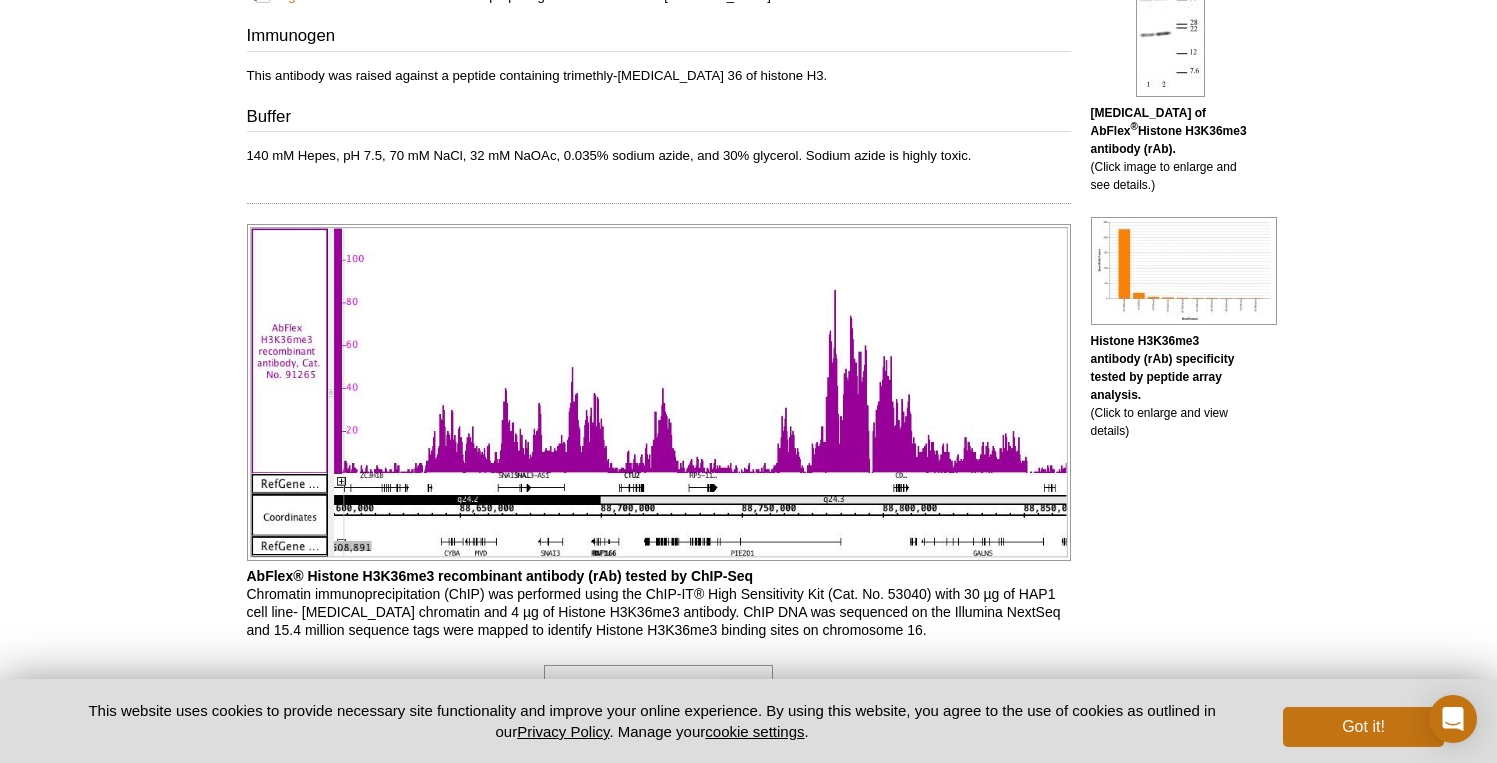 scroll, scrollTop: 0, scrollLeft: 0, axis: both 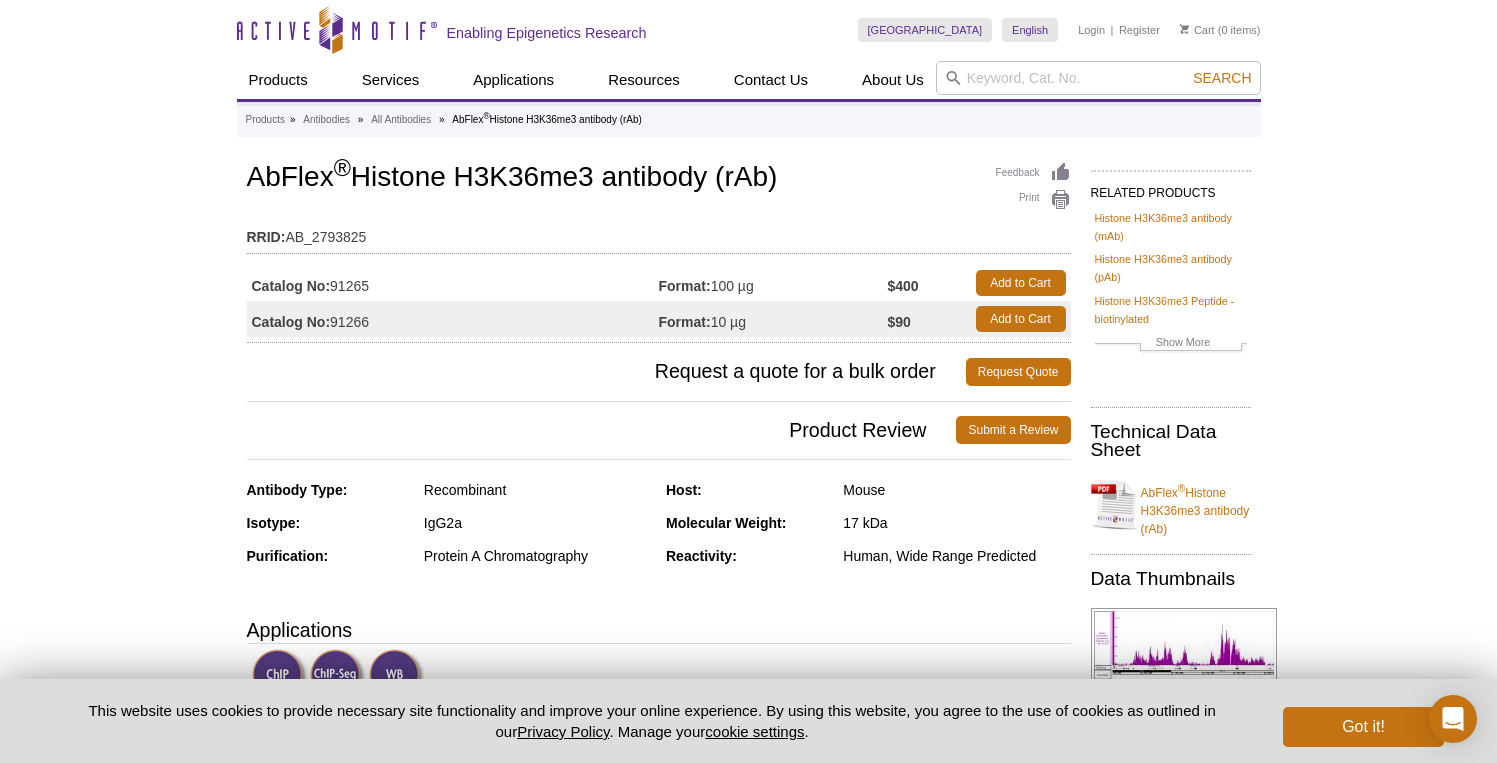 click on "Product Review" at bounding box center [602, 430] 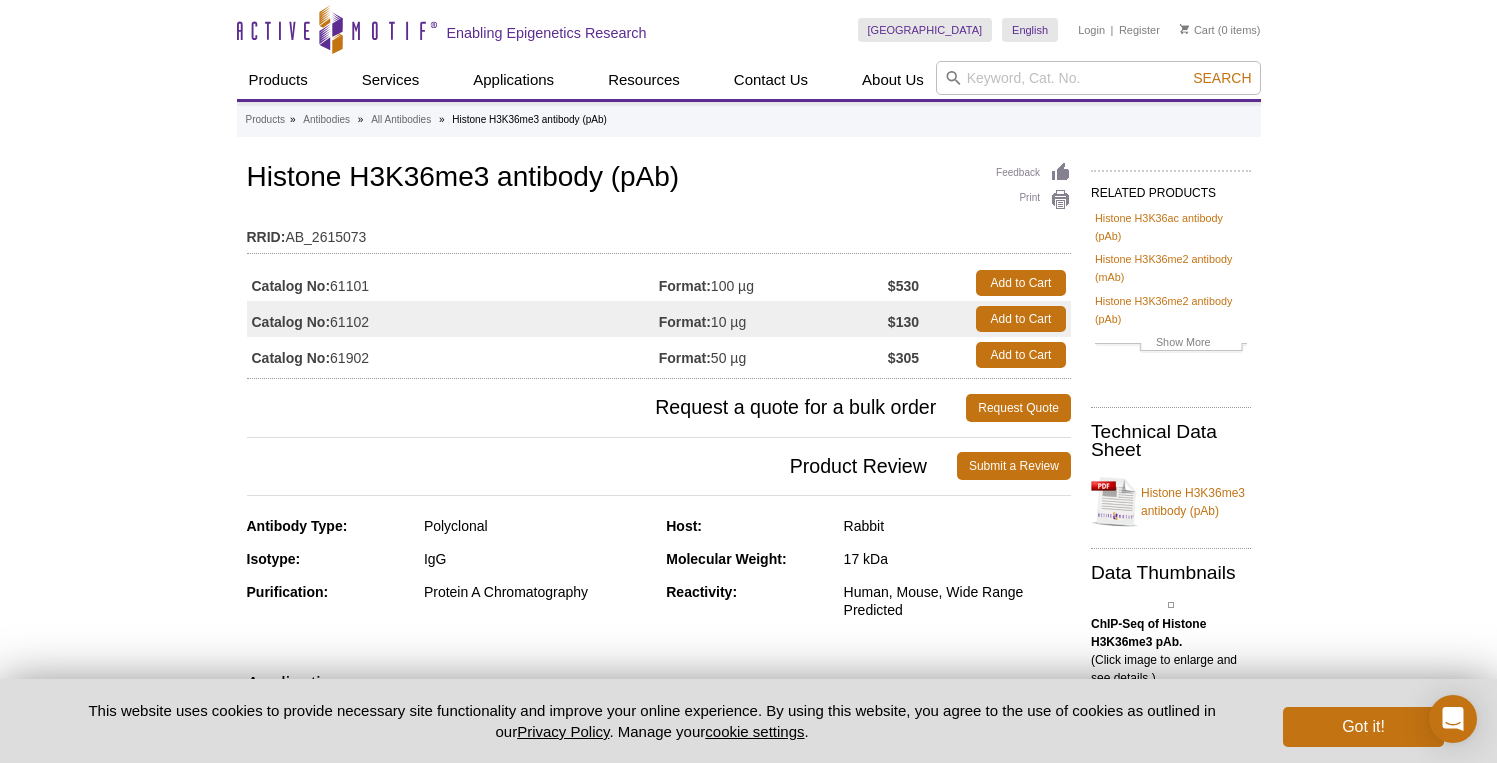 scroll, scrollTop: 0, scrollLeft: 0, axis: both 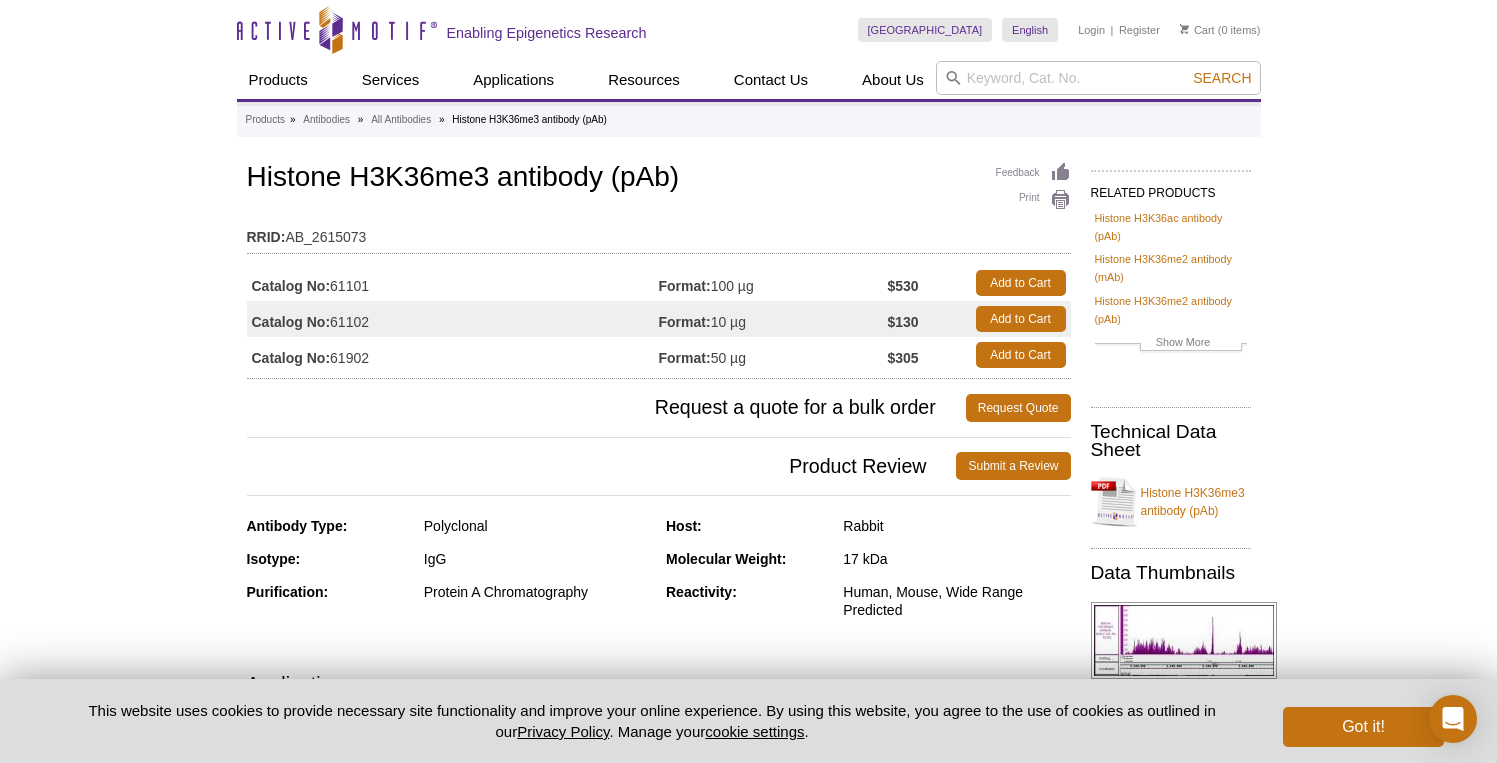 click on "Histone H3K36me3 antibody (pAb)" at bounding box center (659, 179) 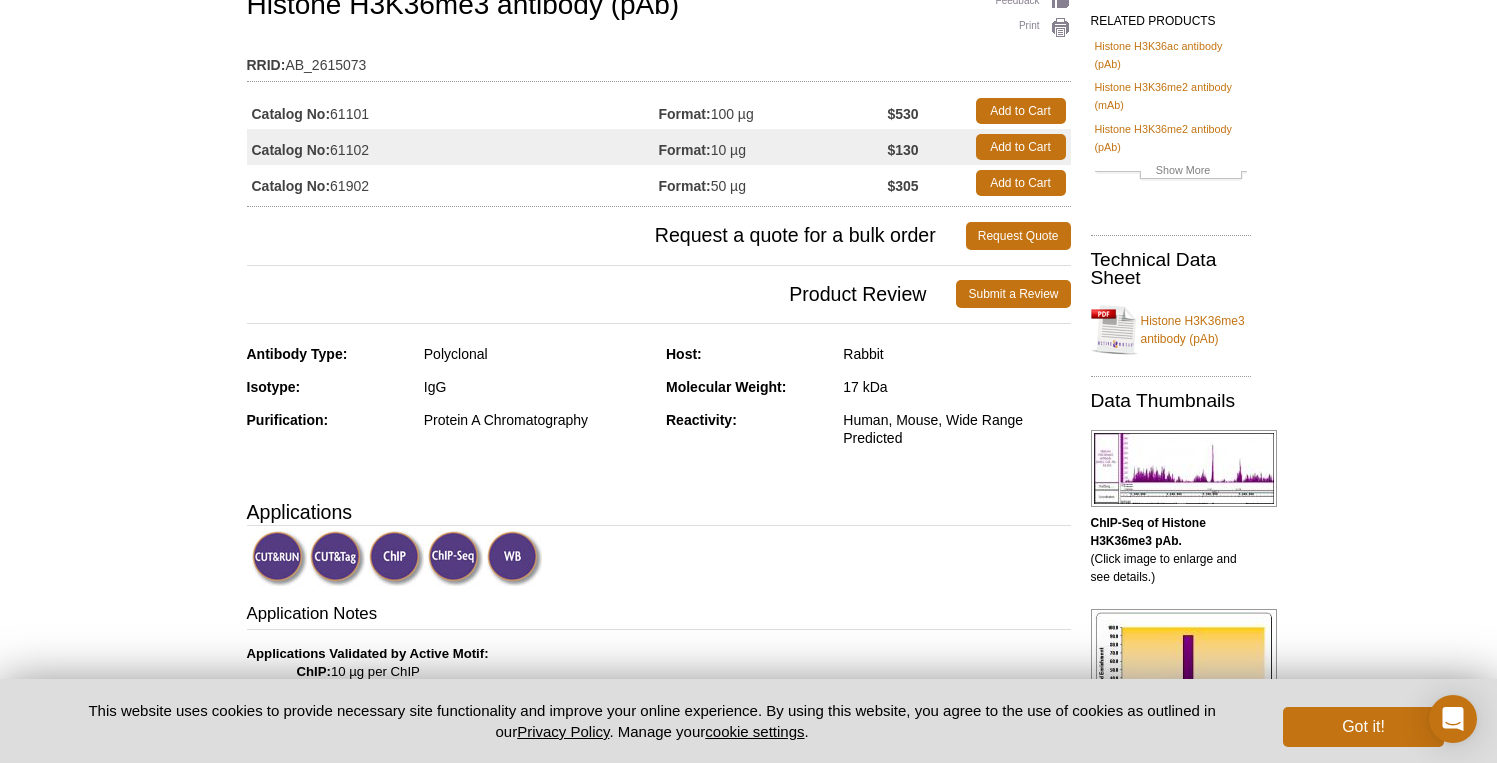 scroll, scrollTop: 0, scrollLeft: 0, axis: both 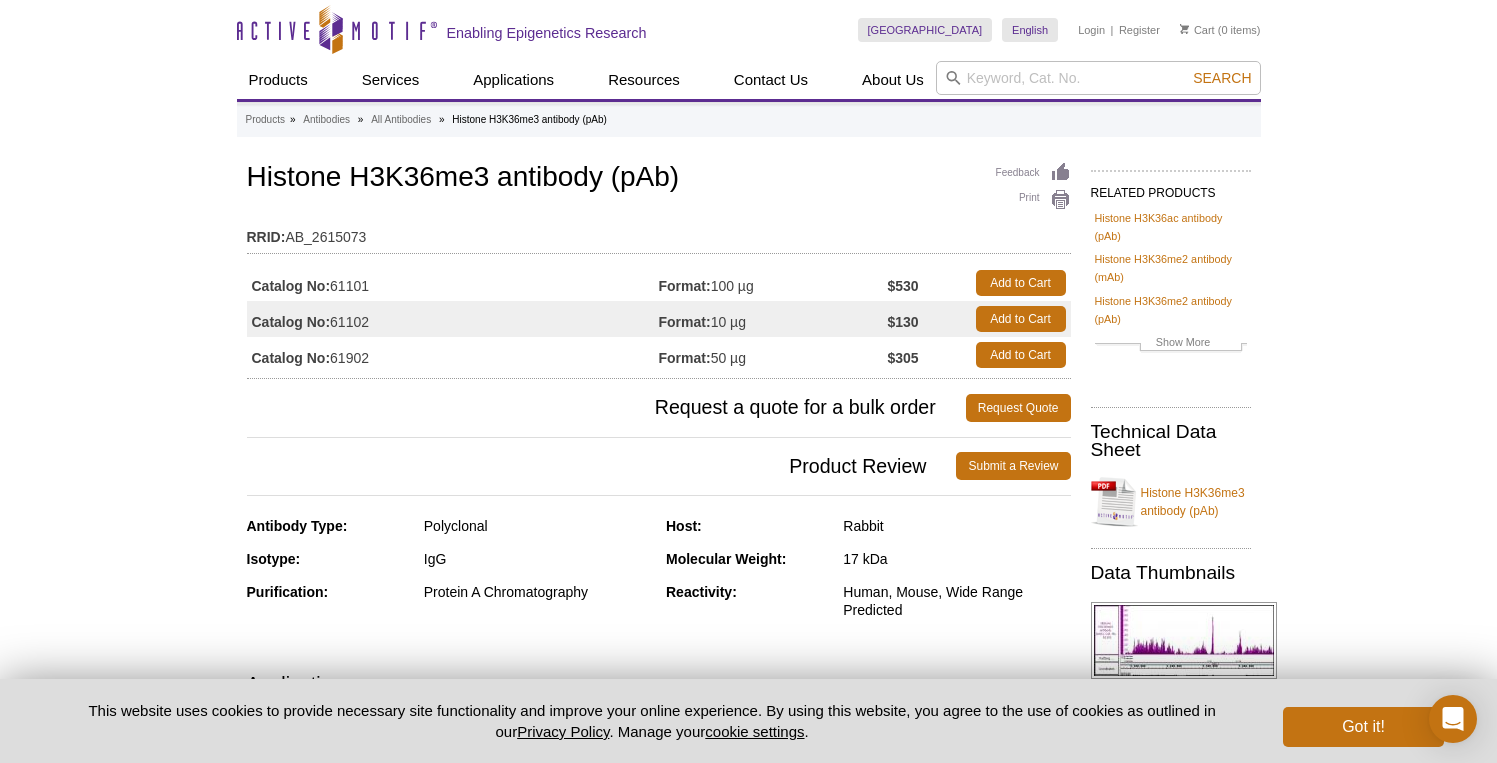 click on "Histone H3K36me3 antibody (pAb)" at bounding box center (659, 179) 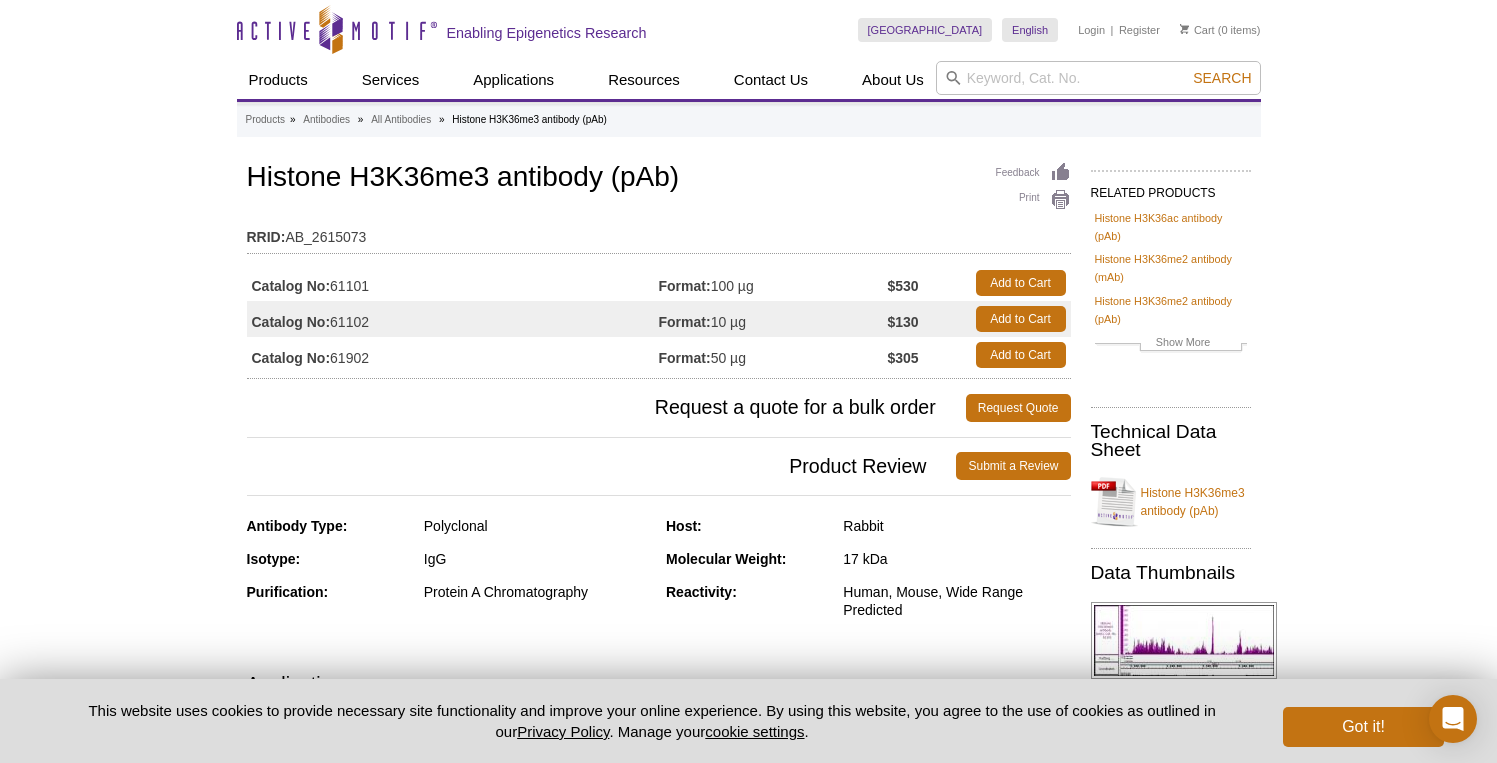 click on "Histone H3K36me3 antibody (pAb)" at bounding box center [659, 179] 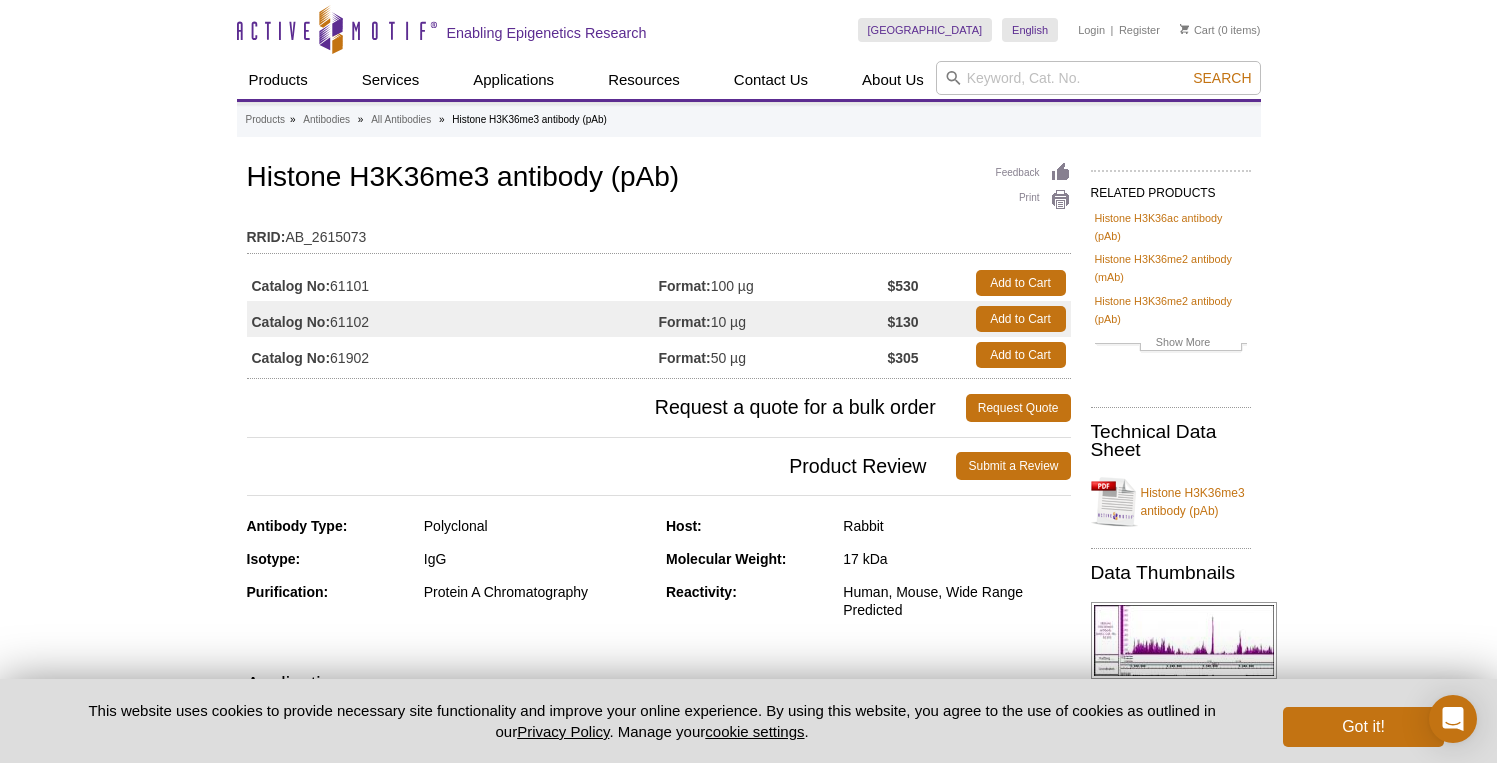 scroll, scrollTop: 0, scrollLeft: 0, axis: both 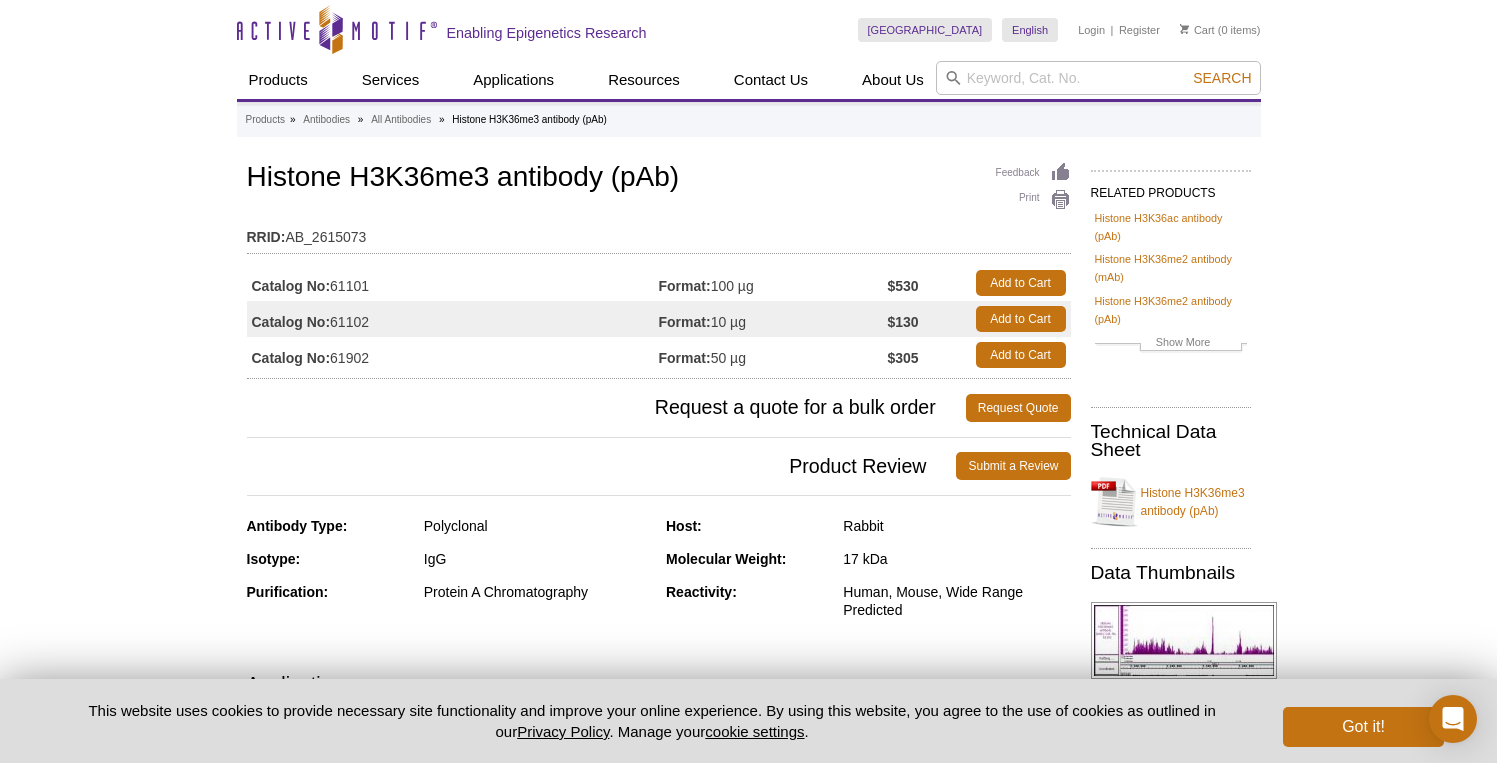 click on "Histone H3K36me3 antibody (pAb)" at bounding box center (659, 179) 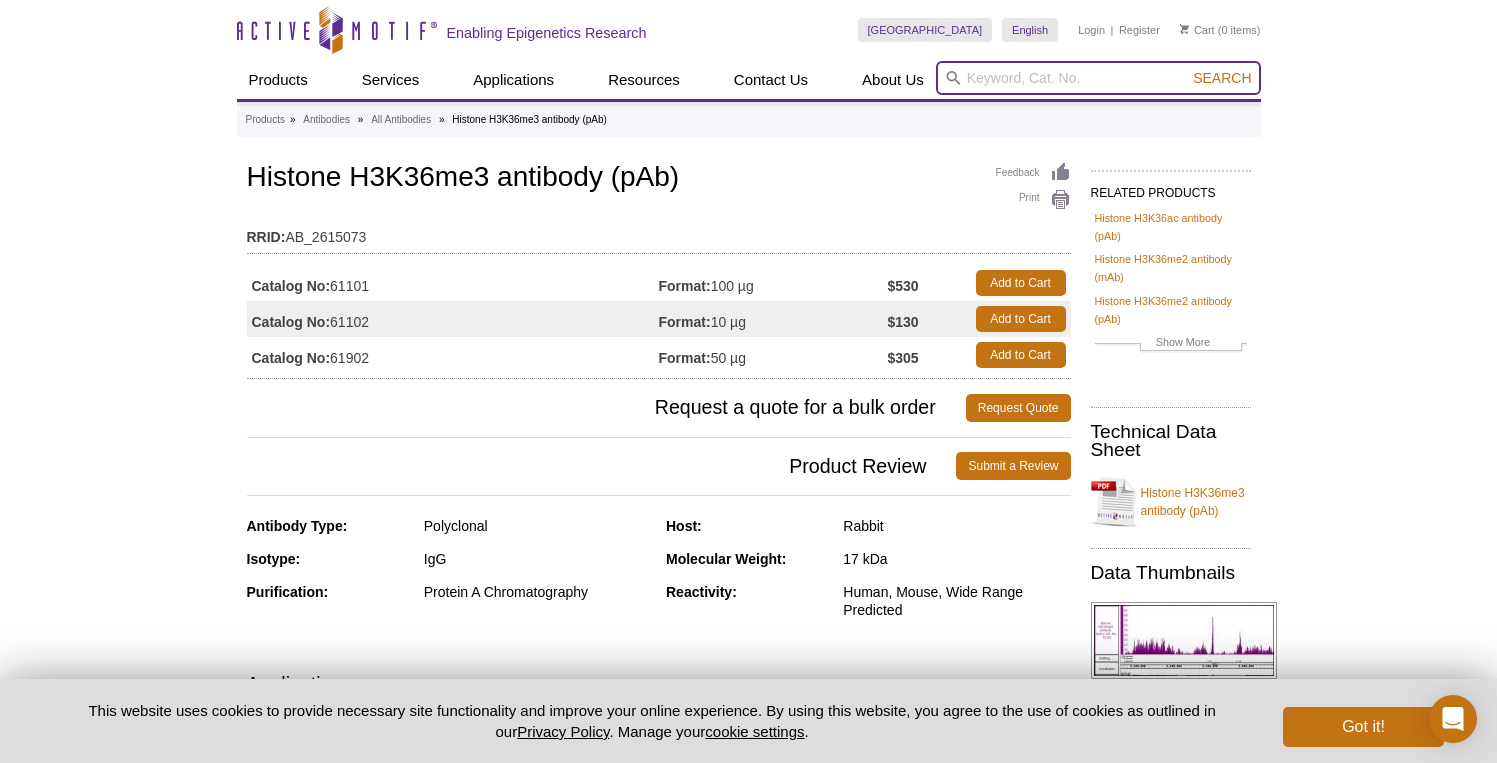 click at bounding box center (1098, 78) 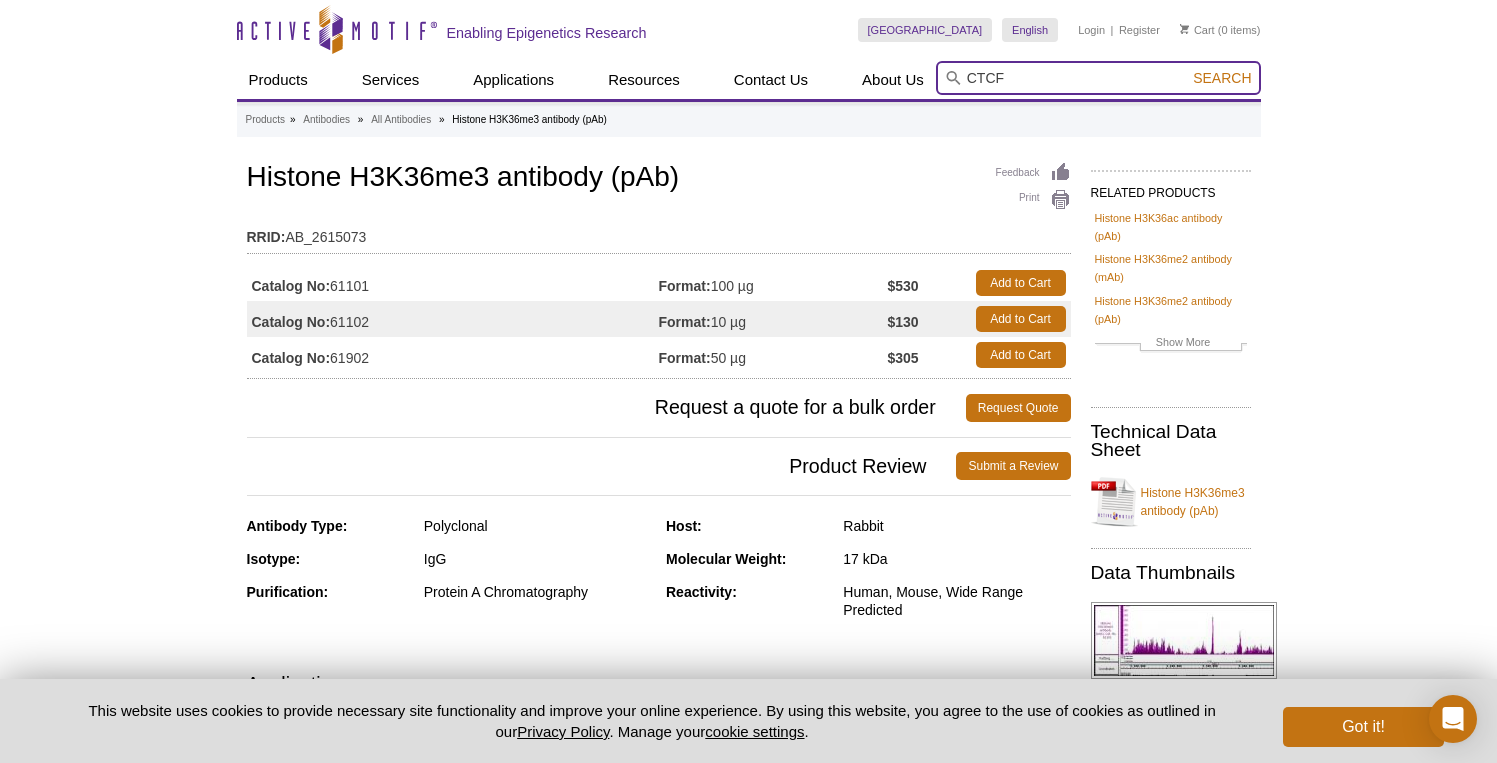 type on "CTCF" 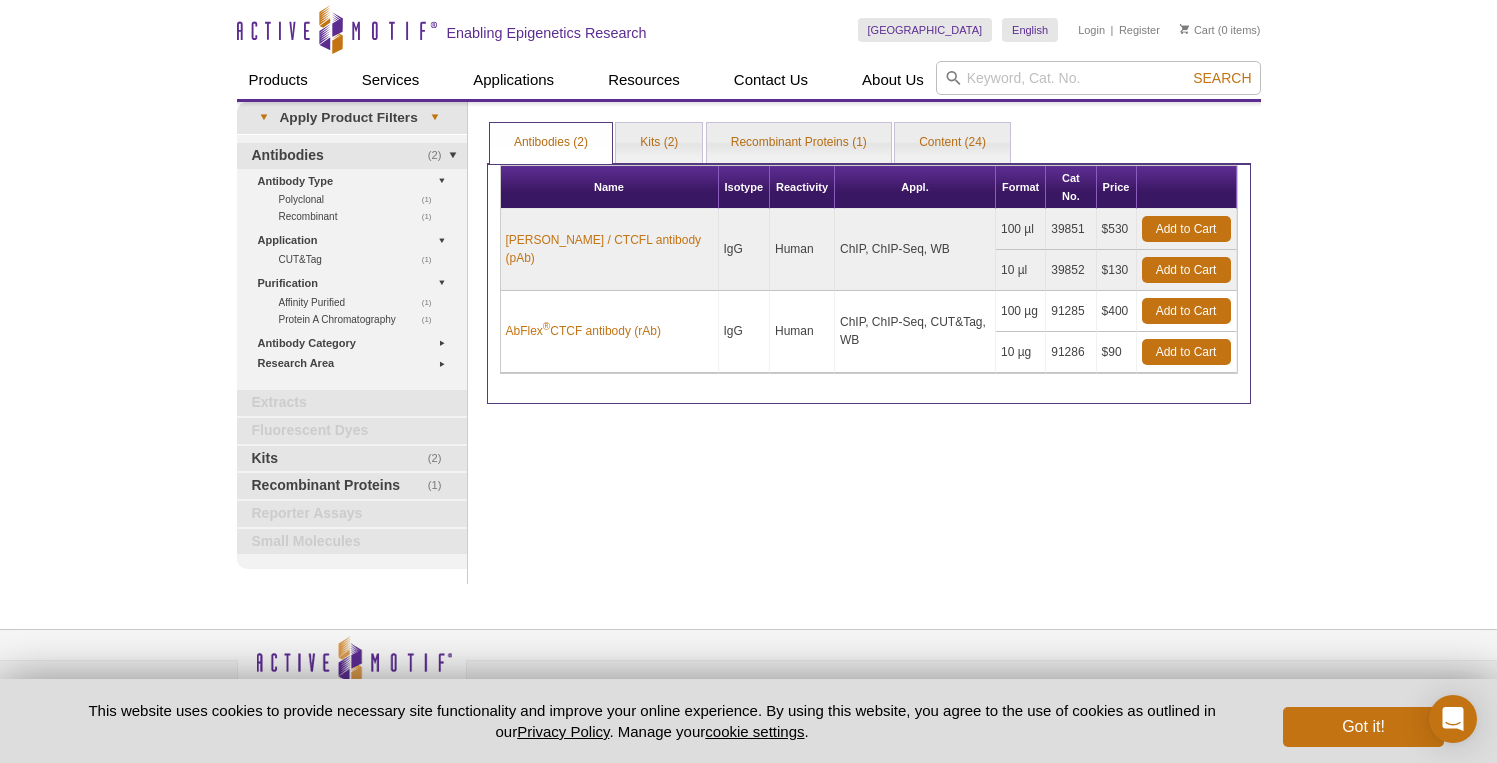 scroll, scrollTop: 0, scrollLeft: 0, axis: both 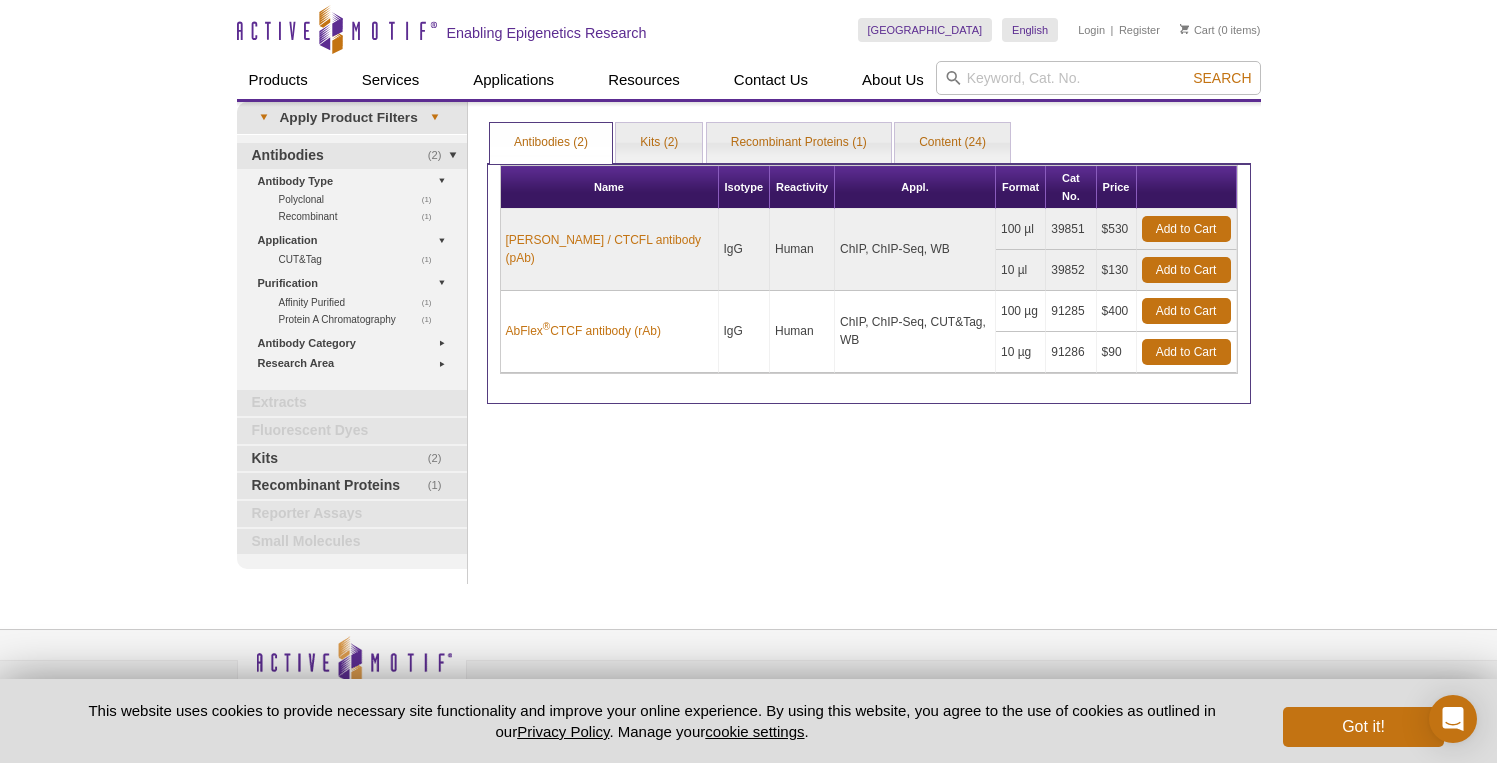 click on "Print Results
Antibodies (2)
Kits (2)
Recombinant Proteins (1)
Content (24)
Antibodies (2)
Antibodies (2)
Kits (2)
Recombinant Proteins (1)
Content (24)
Apply Product Filters
Name
Isotype" at bounding box center [869, 343] 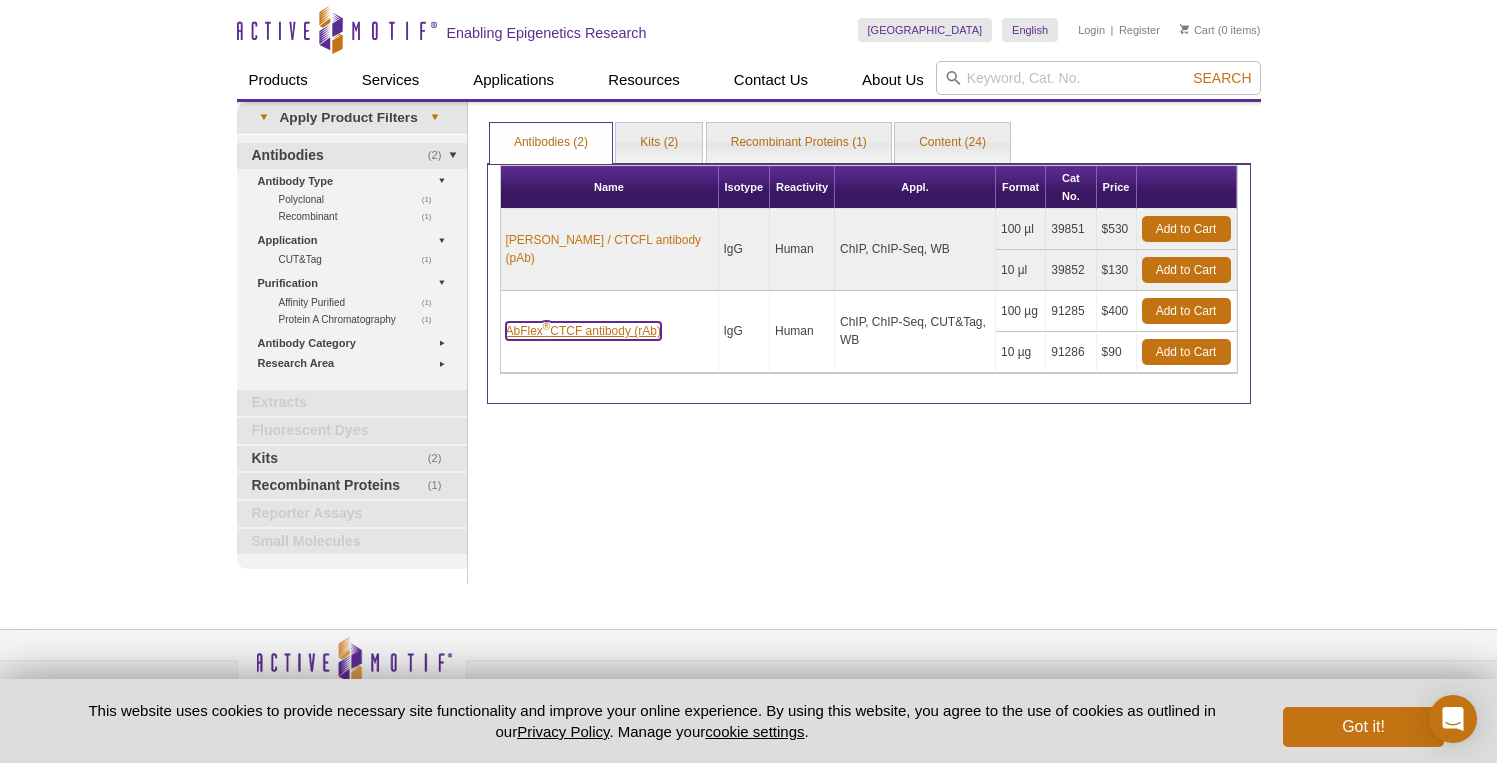 click on "AbFlex ®  CTCF antibody (rAb)" at bounding box center [583, 331] 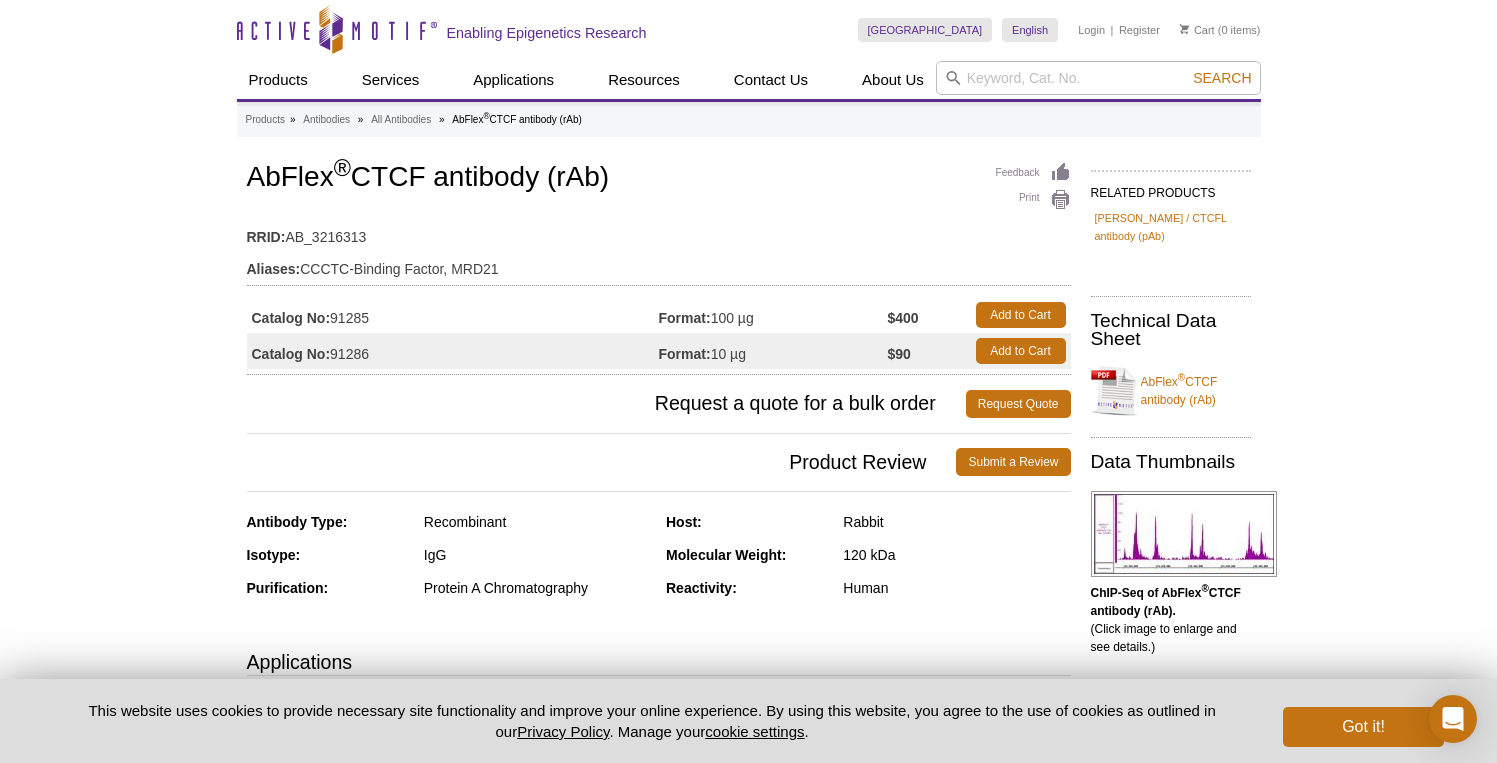 scroll, scrollTop: 0, scrollLeft: 0, axis: both 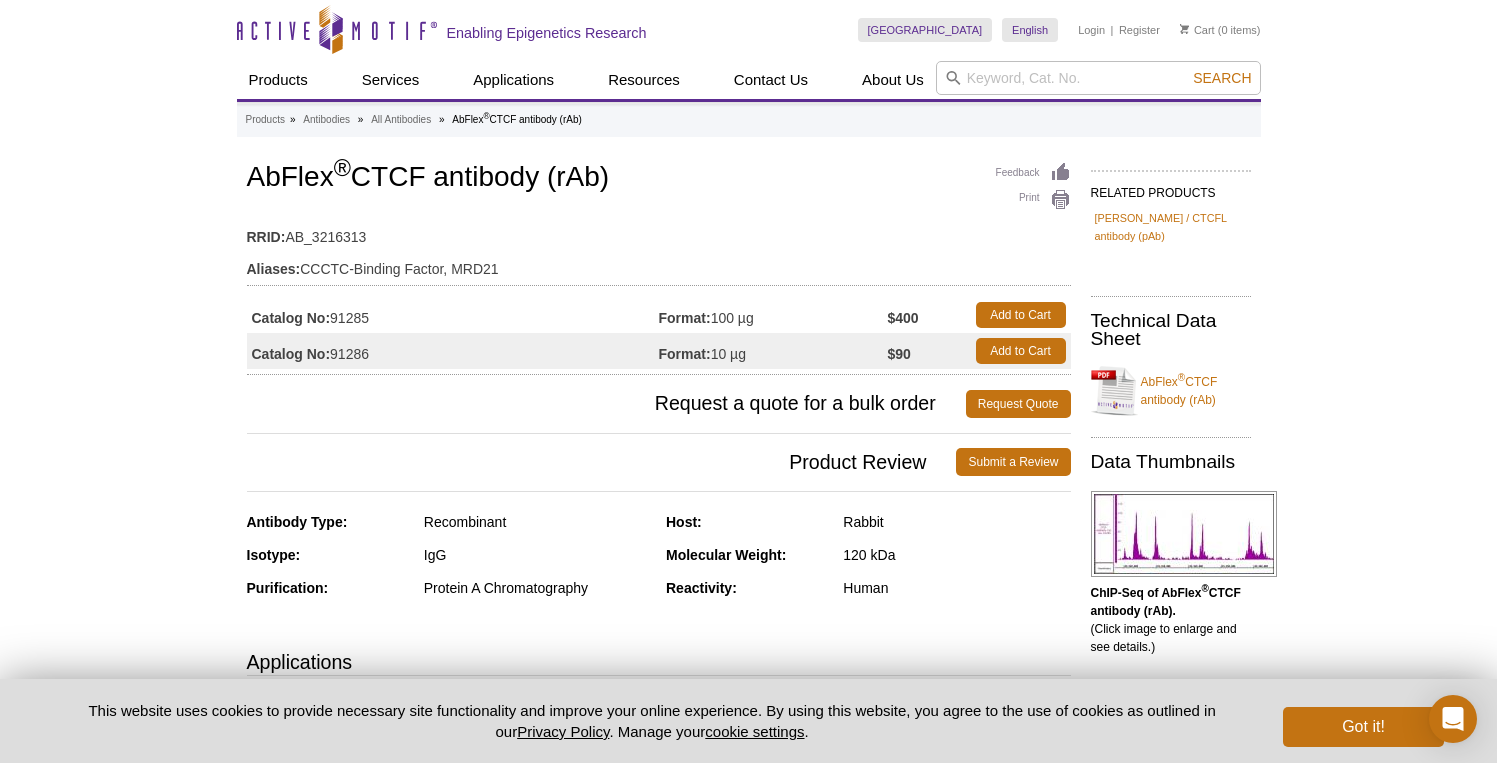 click on "RRID:  AB_3216313" at bounding box center (659, 232) 